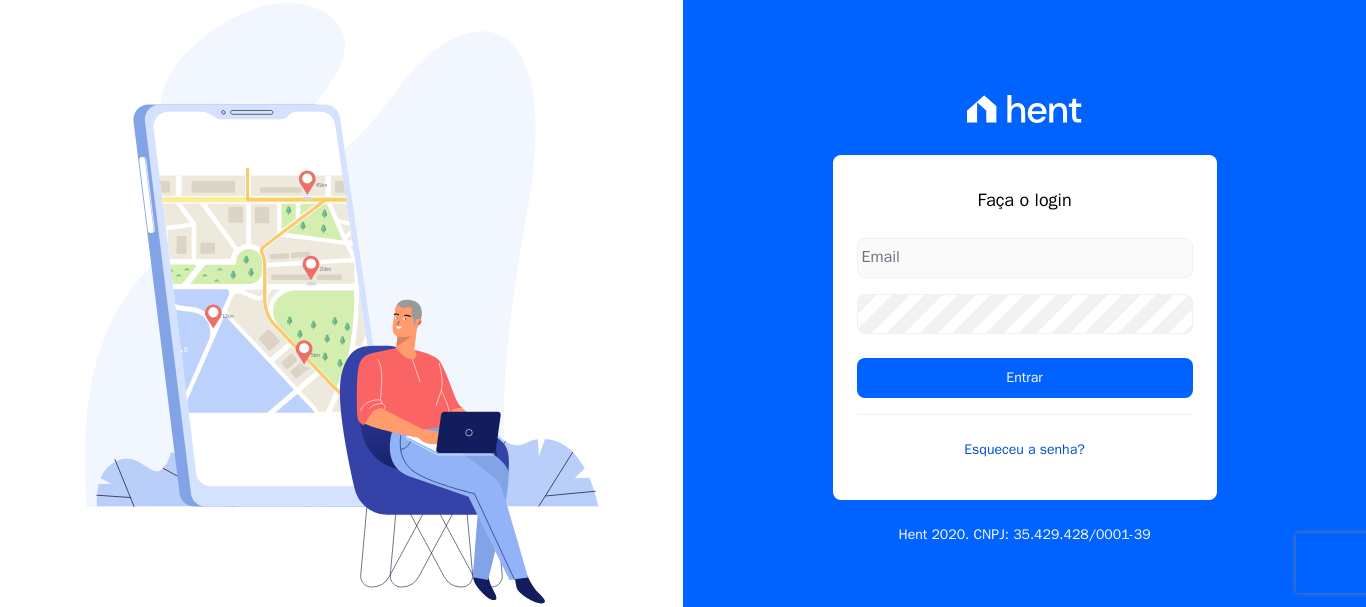scroll, scrollTop: 0, scrollLeft: 0, axis: both 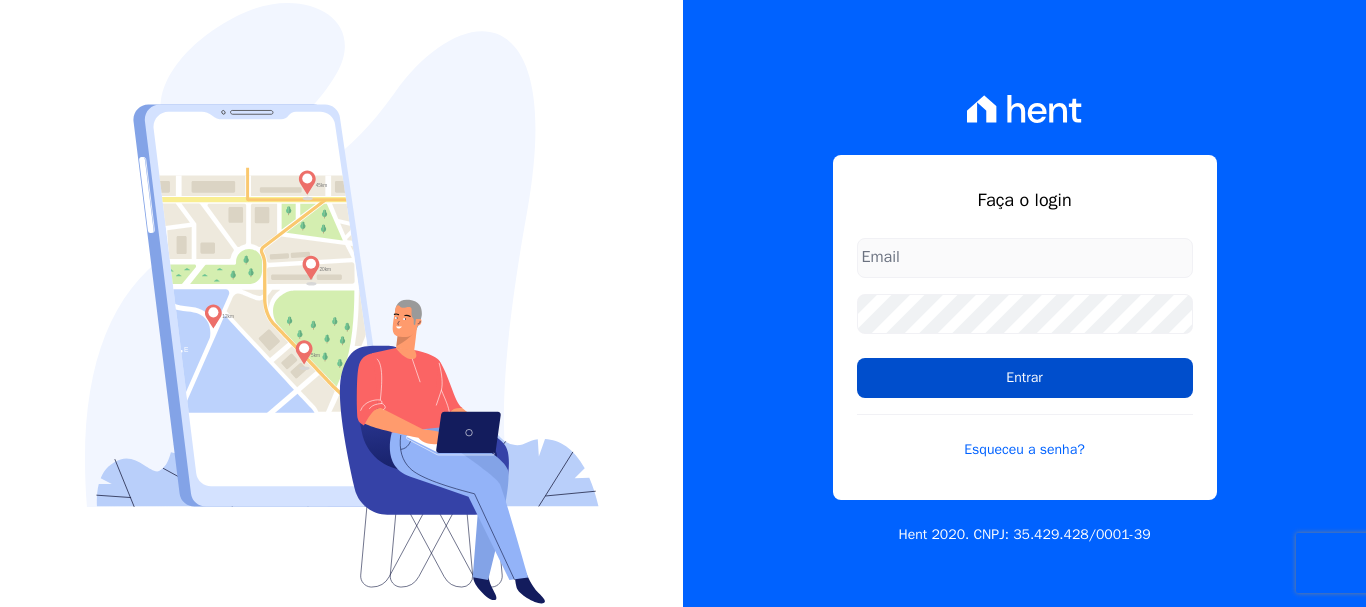 type on "[EMAIL_ADDRESS][DOMAIN_NAME]" 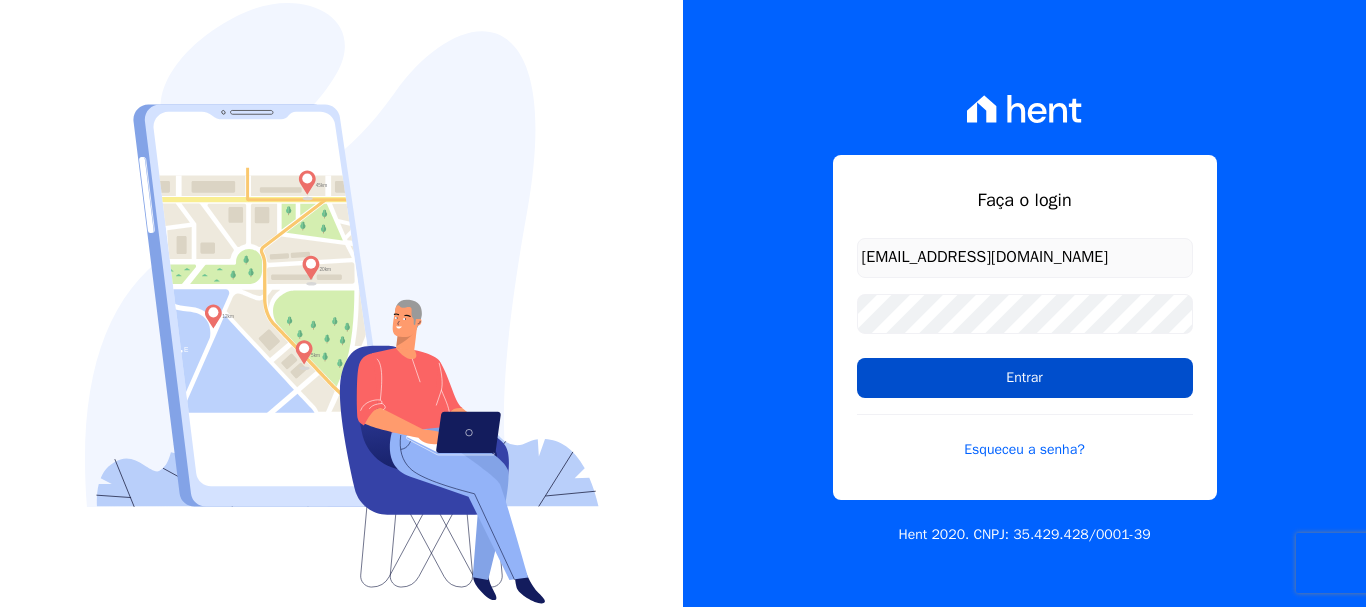 click on "Entrar" at bounding box center [1025, 378] 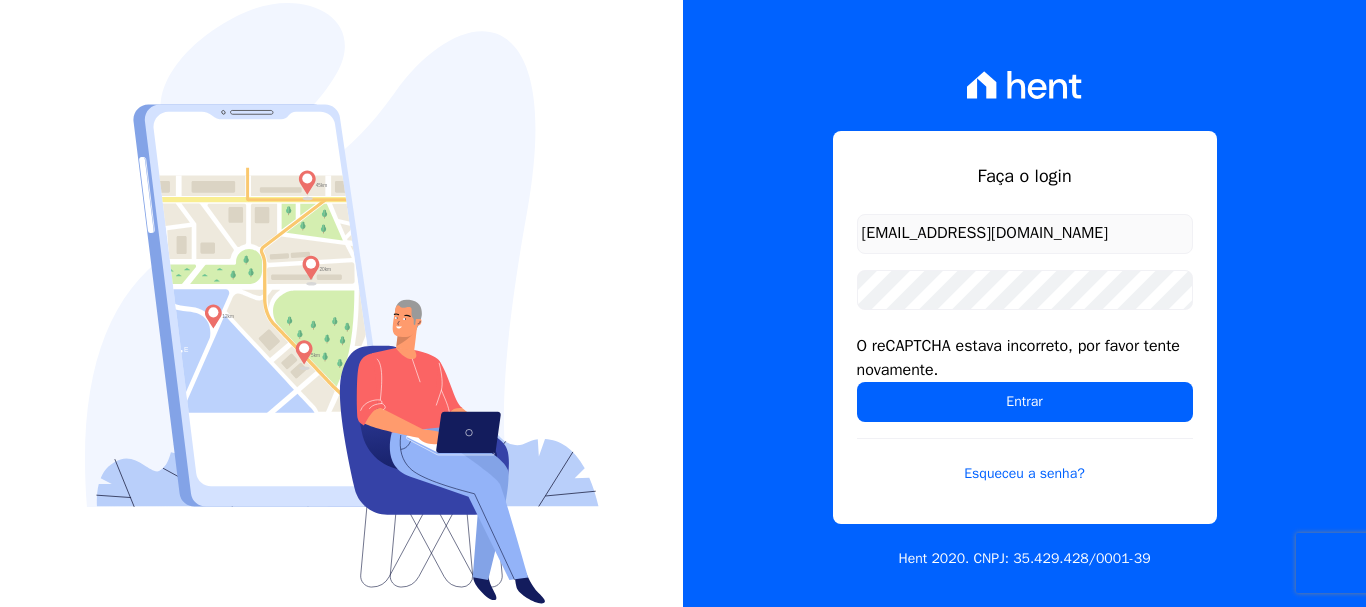 scroll, scrollTop: 0, scrollLeft: 0, axis: both 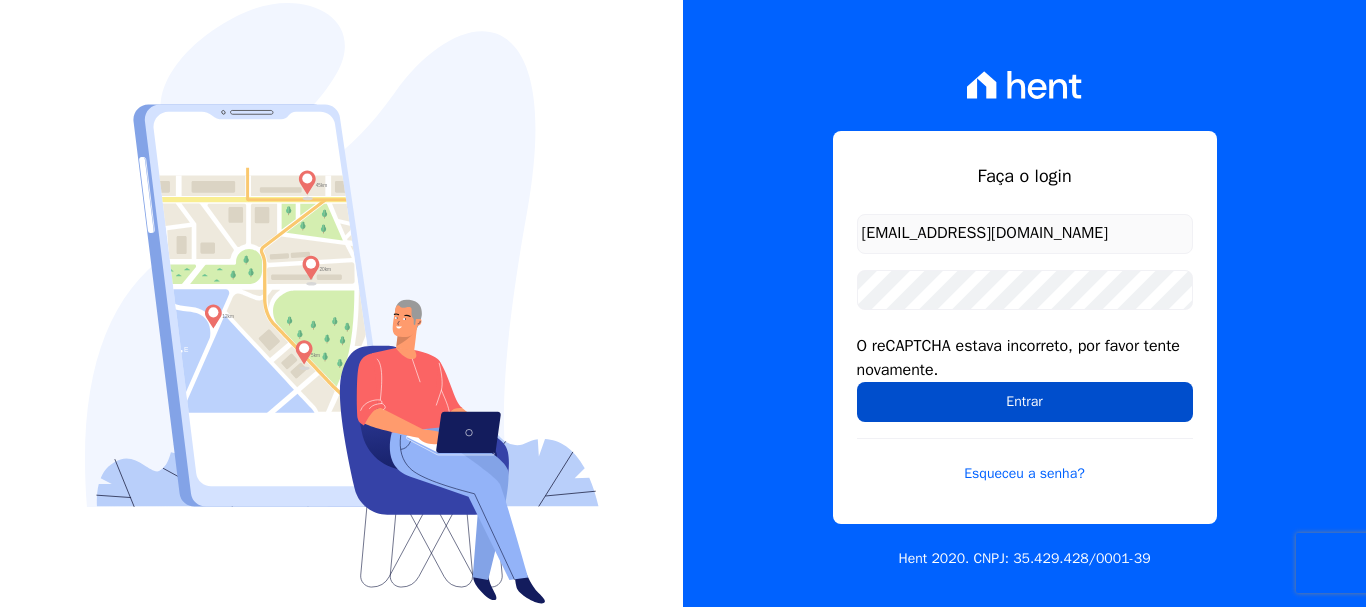 click on "Entrar" at bounding box center (1025, 402) 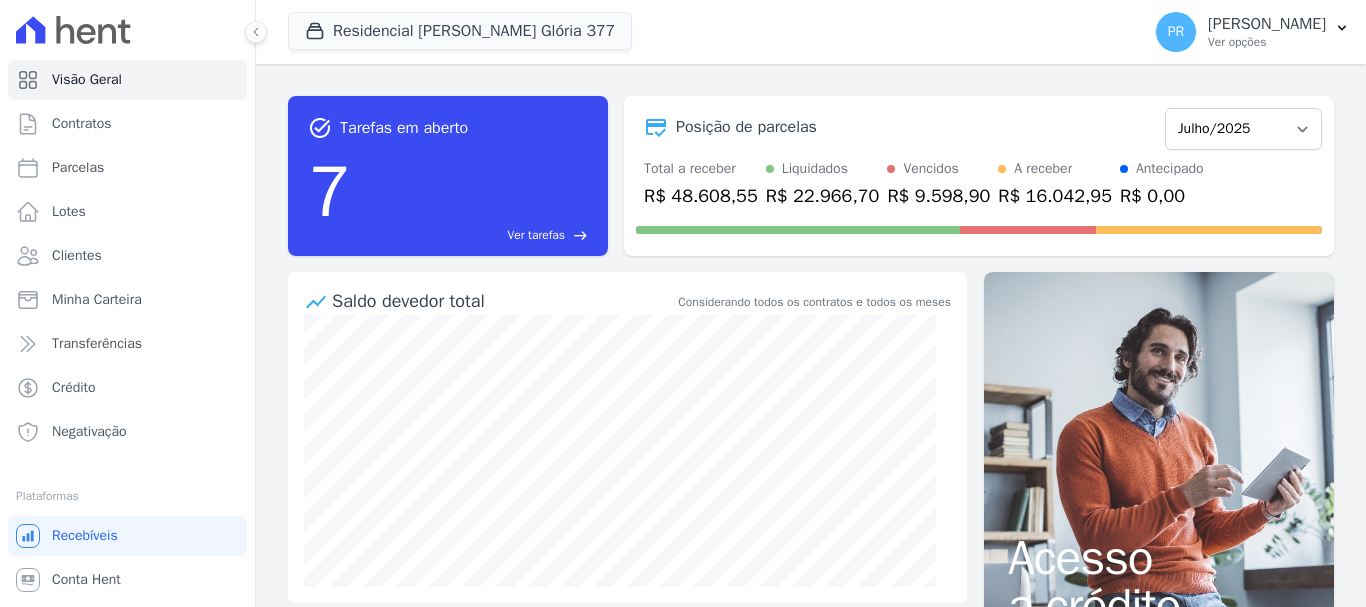 scroll, scrollTop: 0, scrollLeft: 0, axis: both 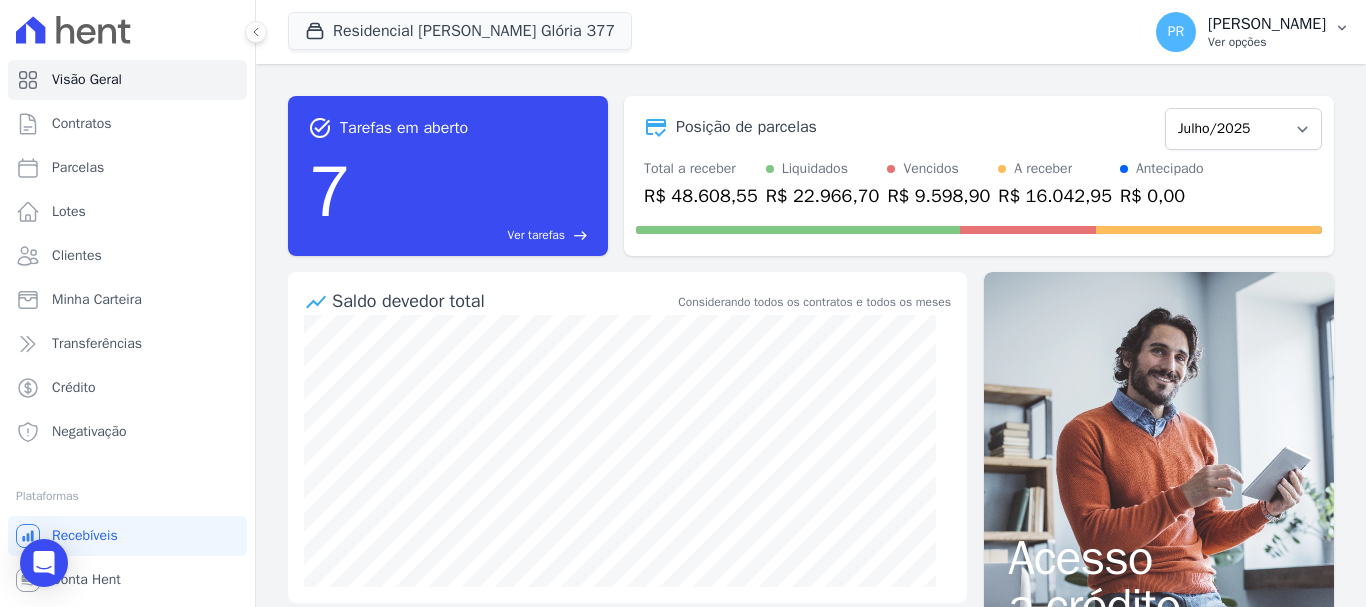 click on "Ver opções" at bounding box center [1267, 42] 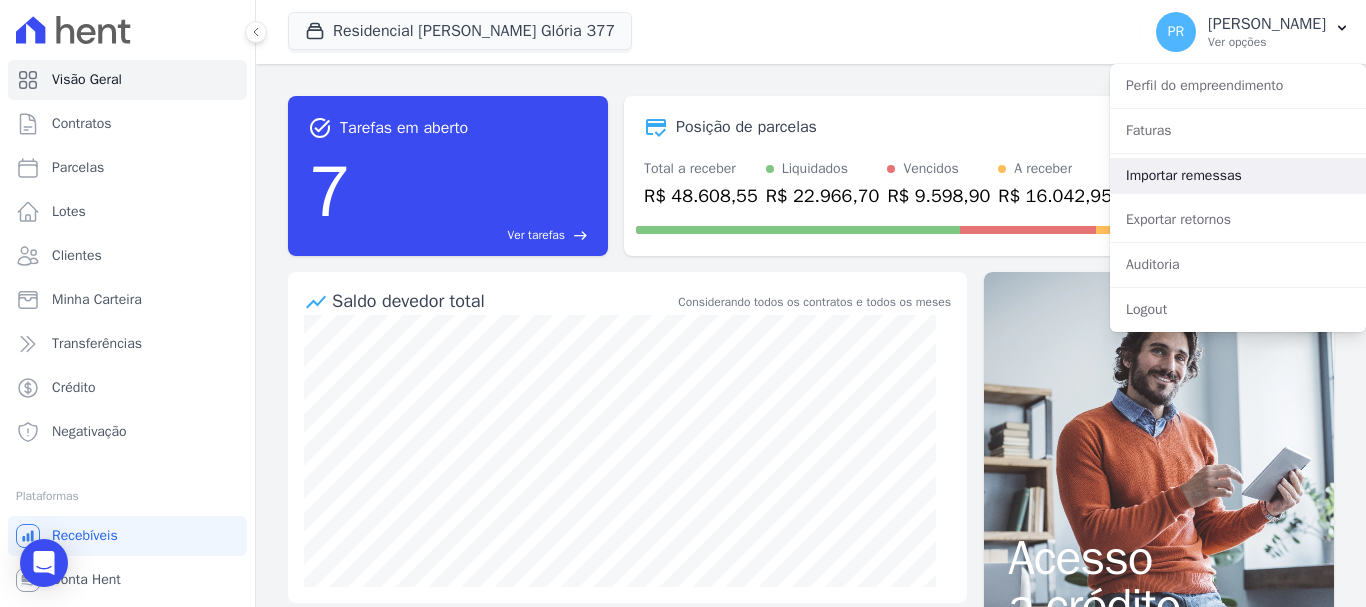 click on "Importar remessas" at bounding box center [1238, 176] 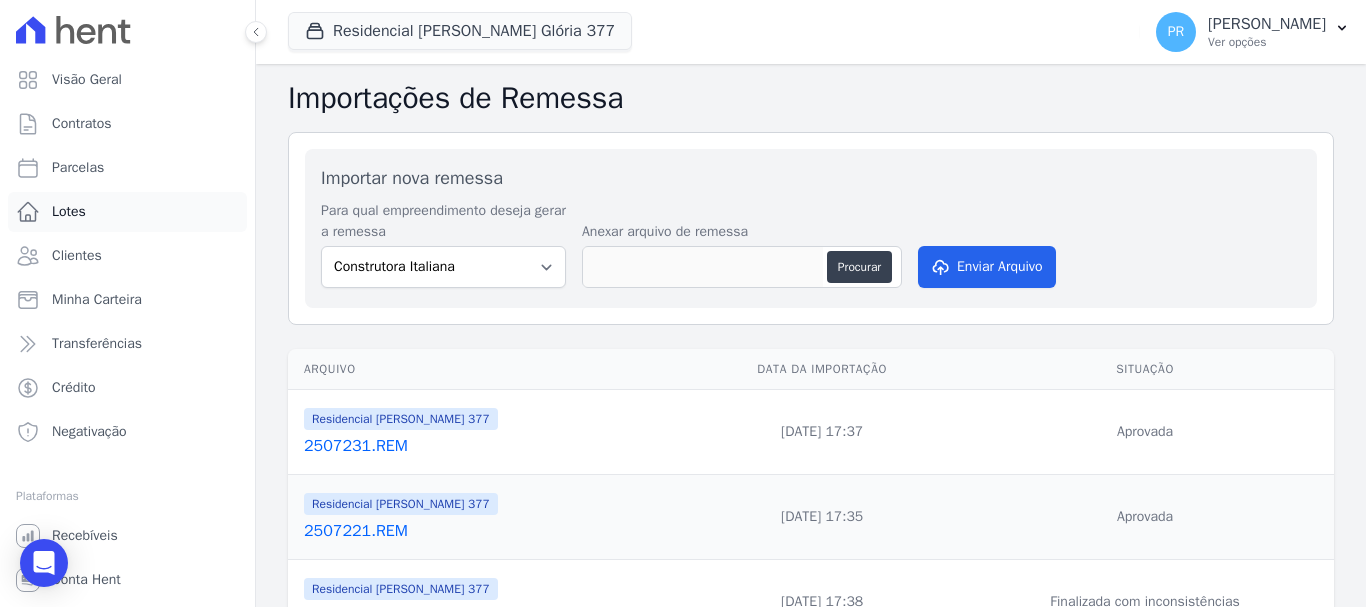 click on "Lotes" at bounding box center (127, 212) 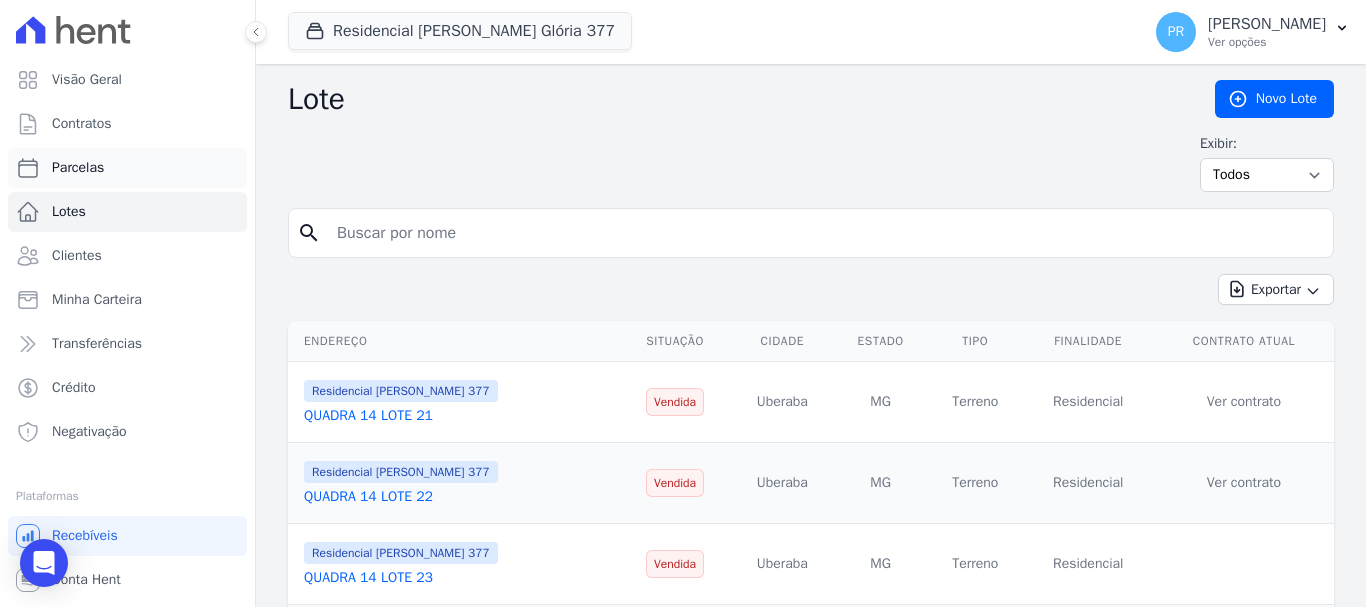 click on "Parcelas" at bounding box center [127, 168] 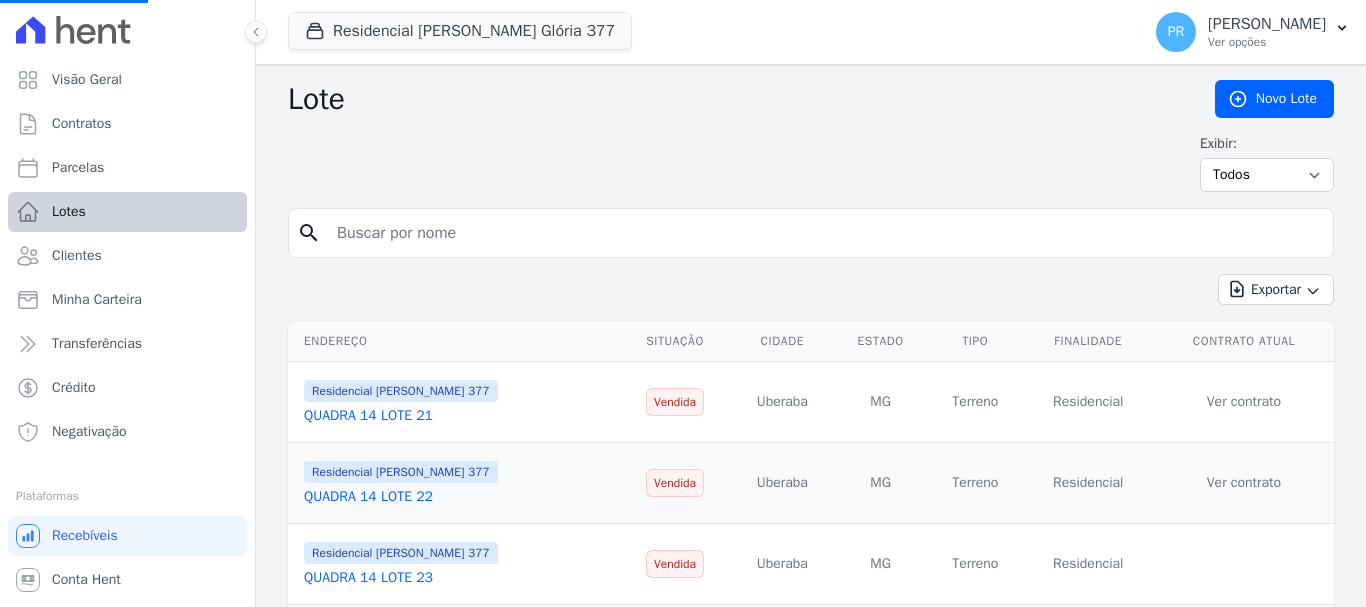 select 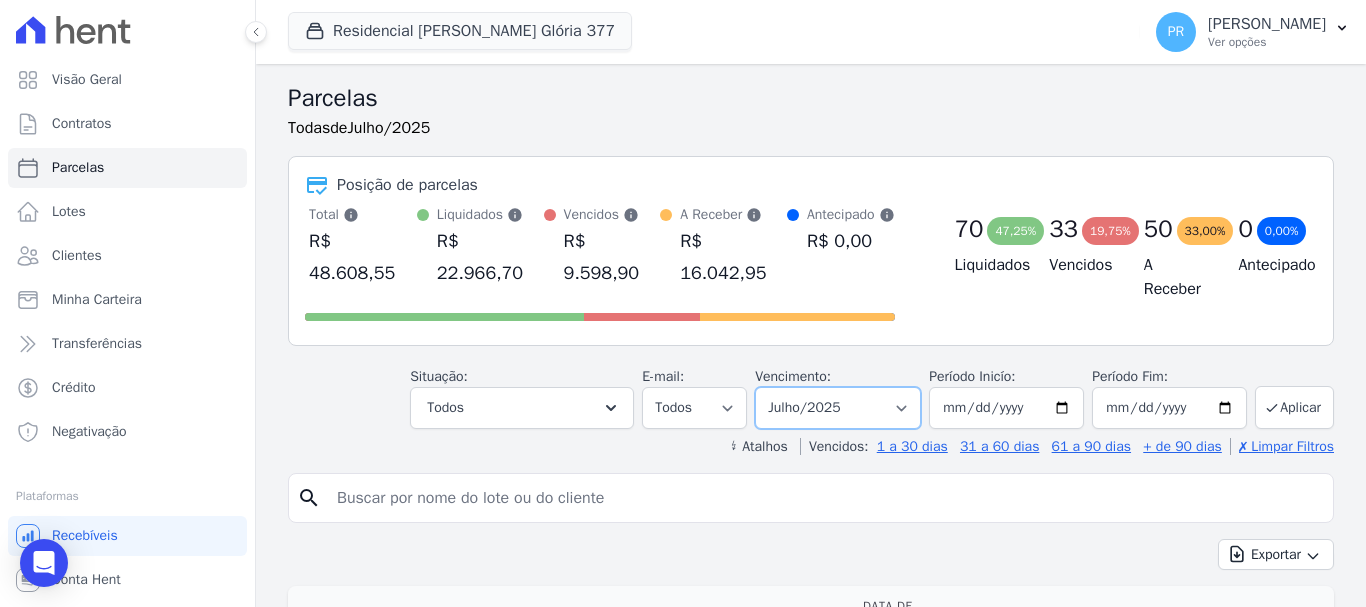 click on "Filtrar por período
────────
Todos os meses
Abril/2024
Maio/2024
Junho/2024
Julho/2024
Agosto/2024
Setembro/2024
Outubro/2024
Novembro/2024
Dezembro/2024
[GEOGRAPHIC_DATA]/2025
Fevereiro/2025
Março/2025
Abril/2025
Maio/2025
Junho/2025
Julho/2025
Agosto/2025
Setembro/2025
Outubro/2025
Novembro/2025
Dezembro/2025
Janeiro/2026
Fevereiro/2026
Março/2026
Abril/2026
Maio/2026
Junho/2026
Julho/2026
Agosto/2026
Setembro/2026
Outubro/2026
Novembro/2026
Dezembro/2026
Janeiro/2027
Fevereiro/2027
Março/2027
Abril/2027
Maio/2027
Junho/2027
Julho/2027
Agosto/2027
Setembro/2027
Outubro/2027
Novembro/2027
Dezembro/2027
Janeiro/2028
Fevereiro/2028
Março/2028
Abril/2028
Maio/2028
Junho/2028
Julho/2028
Agosto/2028
Setembro/2028
Outubro/2028
Novembro/2028
Dezembro/2028
Janeiro/2029
Fevereiro/2029
Março/2029
Abril/2029
Maio/2029
Junho/2029
Julho/2029
Agosto/2029" at bounding box center [838, 408] 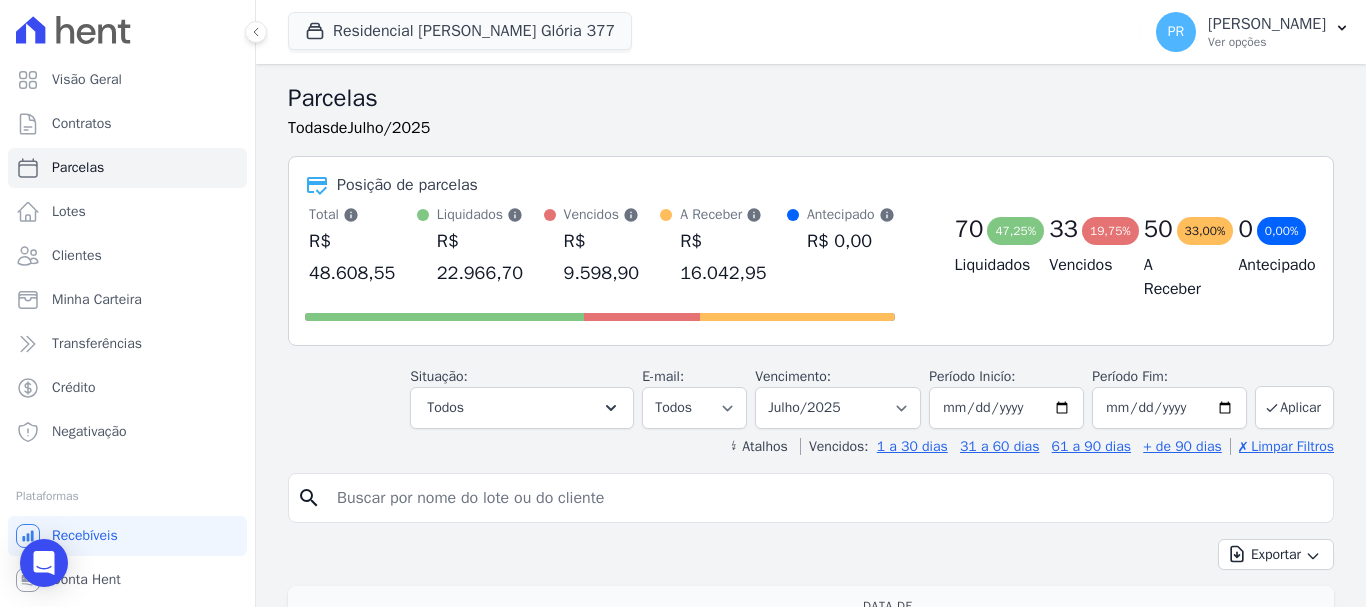 click at bounding box center [825, 498] 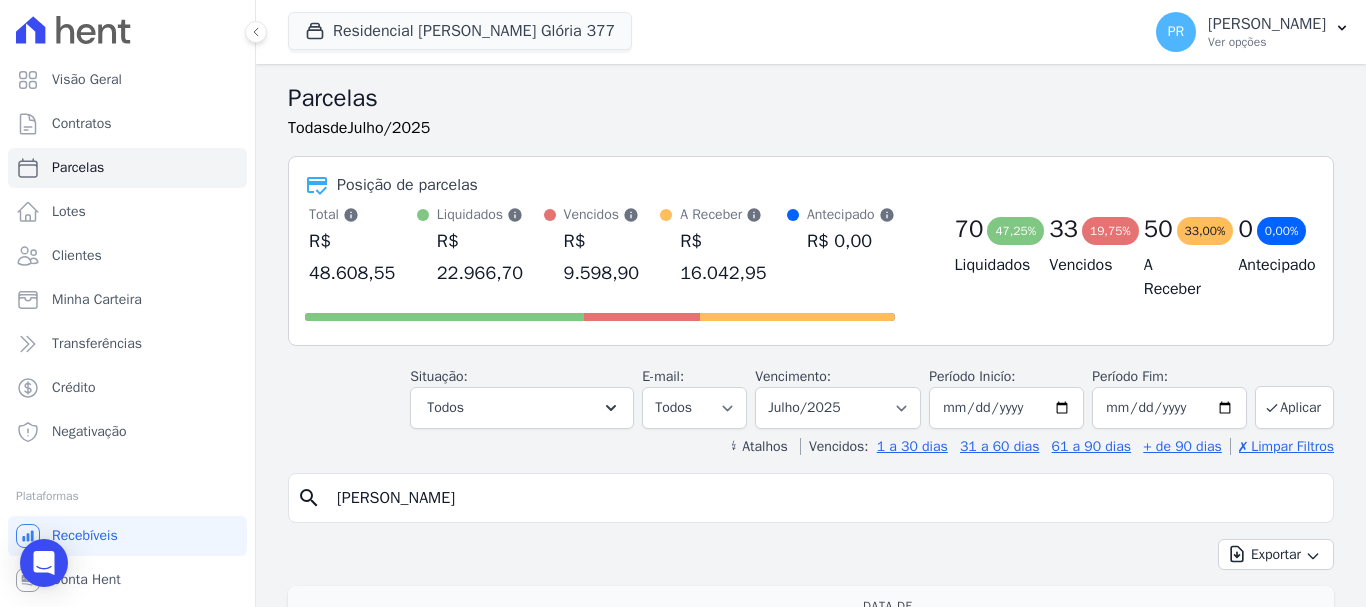 type on "[PERSON_NAME]" 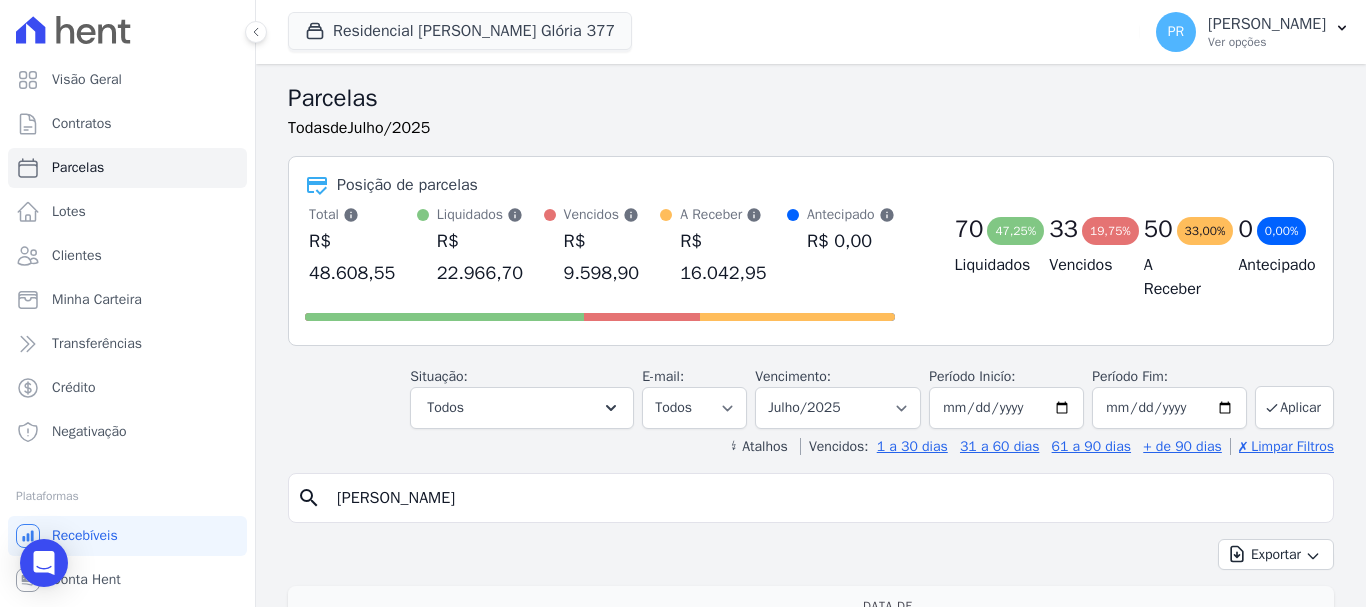select 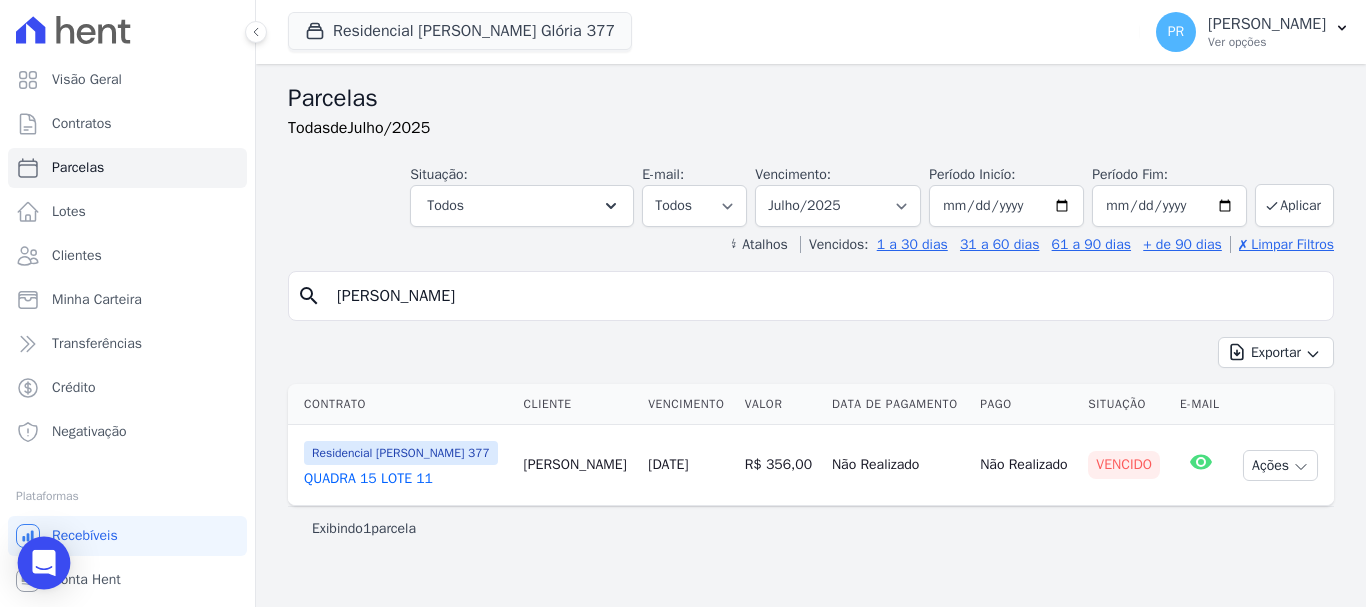click at bounding box center (44, 563) 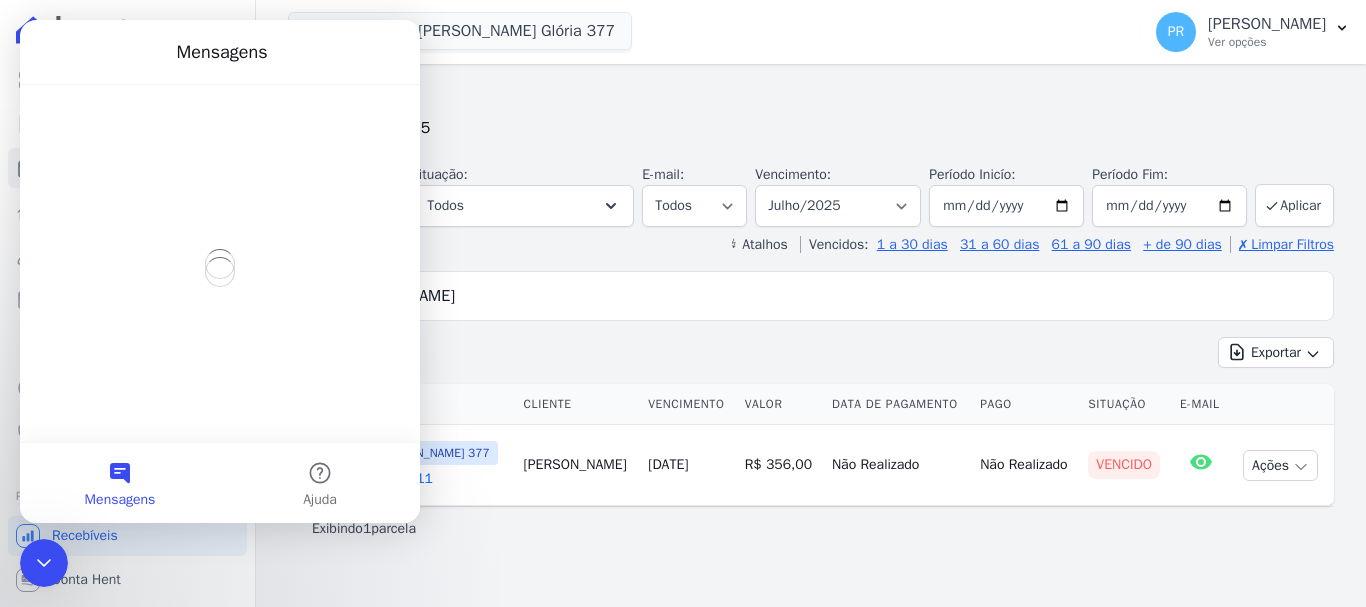 scroll, scrollTop: 0, scrollLeft: 0, axis: both 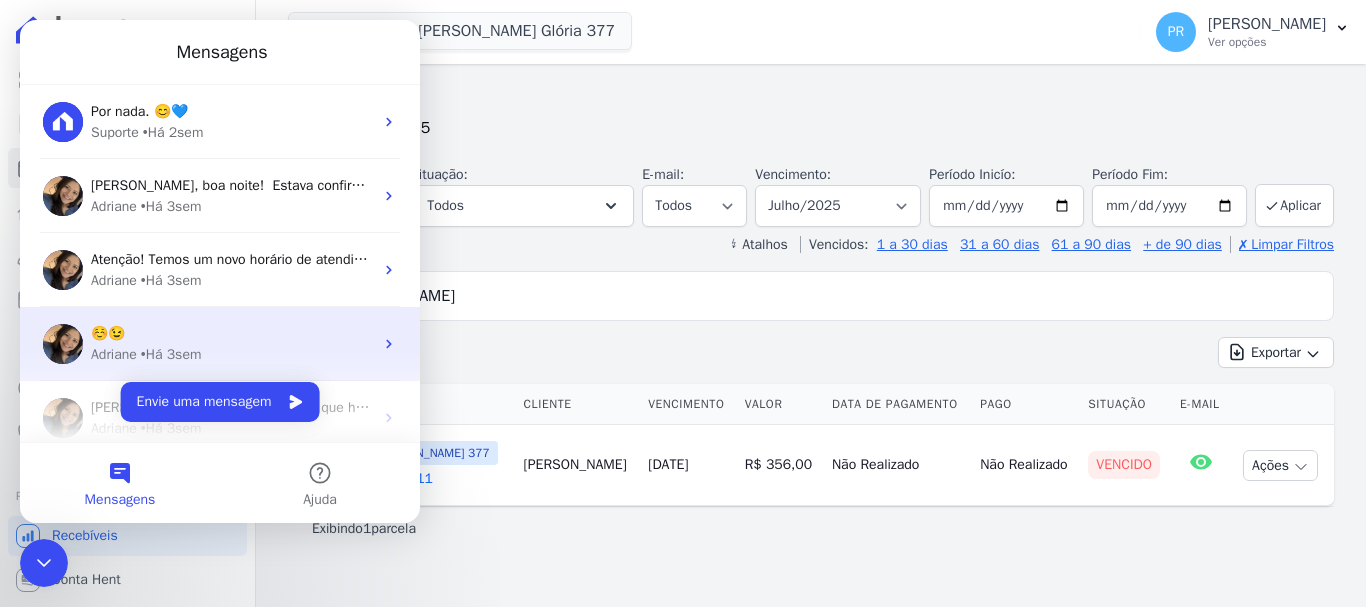 click on "☺️😉 [PERSON_NAME] •  Há 3sem" at bounding box center [220, 344] 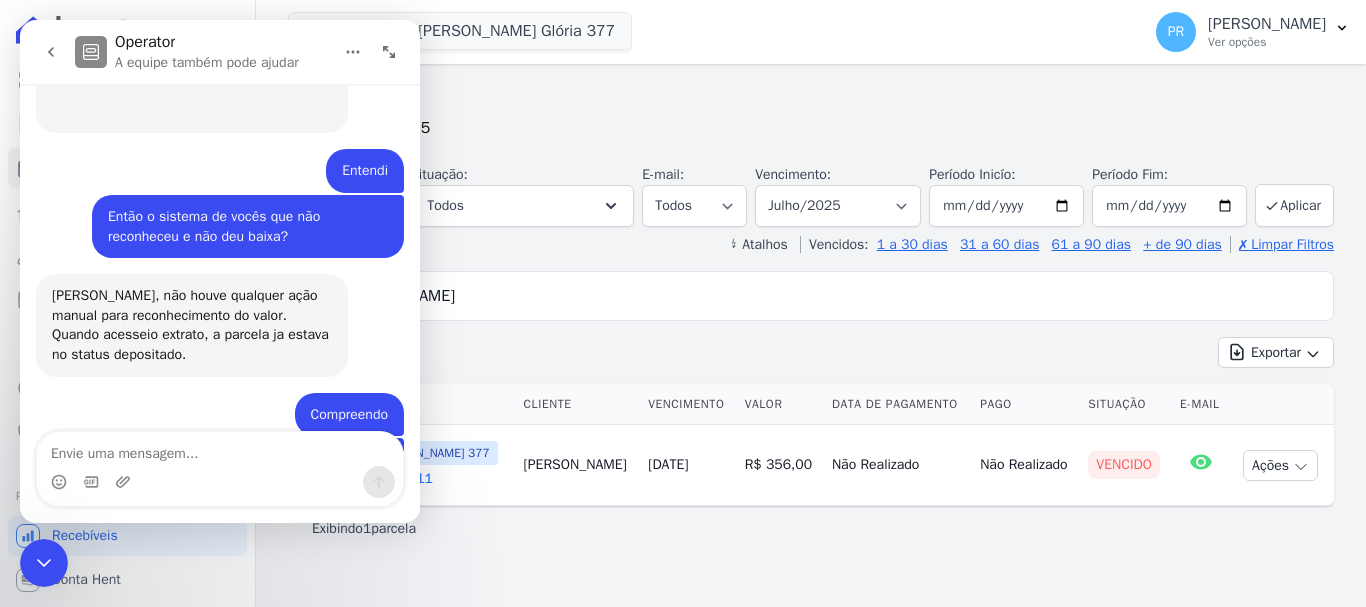 scroll, scrollTop: 1448, scrollLeft: 0, axis: vertical 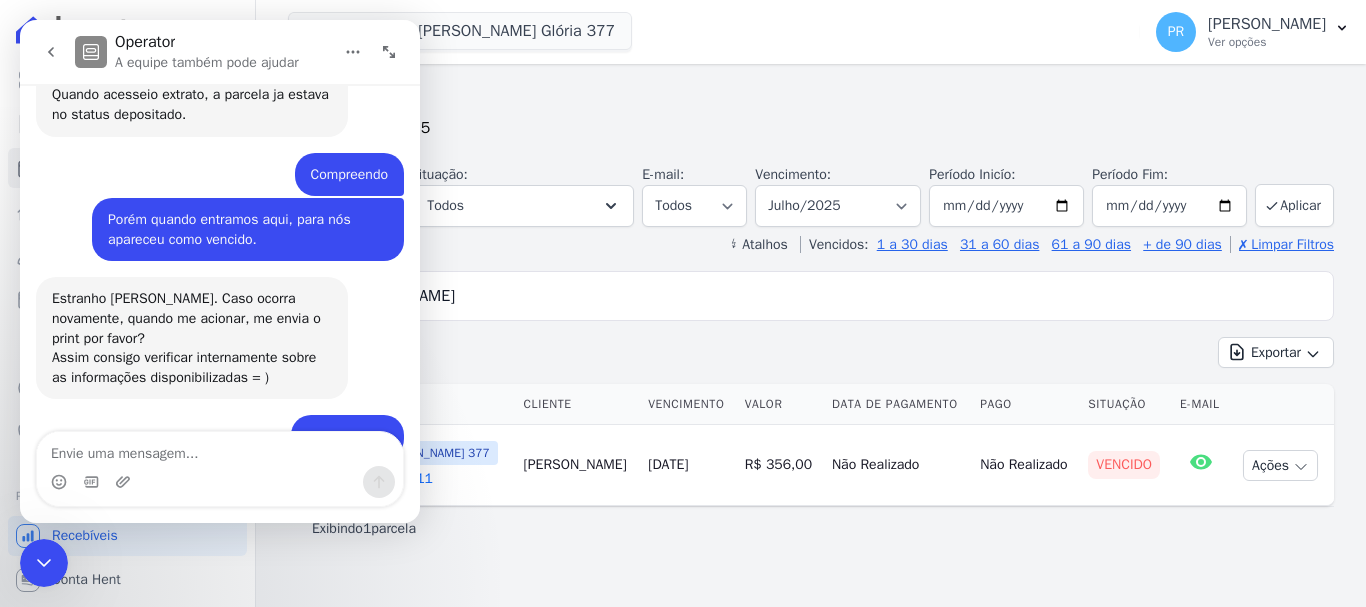 click 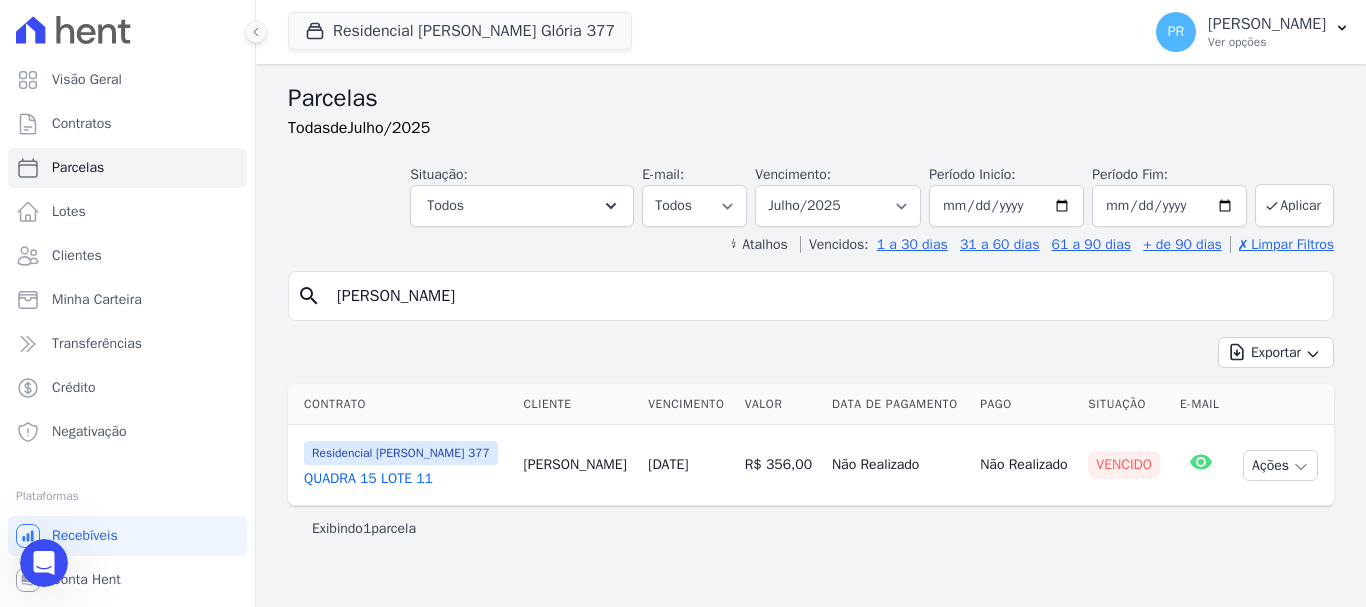 scroll, scrollTop: 0, scrollLeft: 0, axis: both 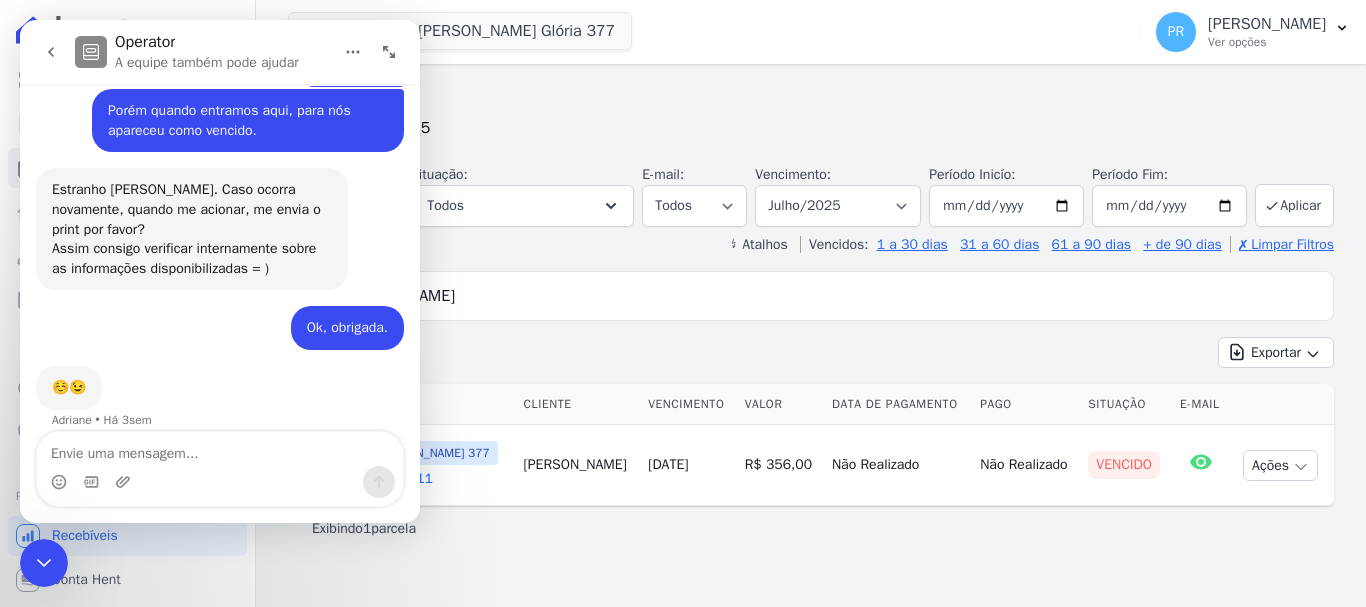 click at bounding box center [220, 449] 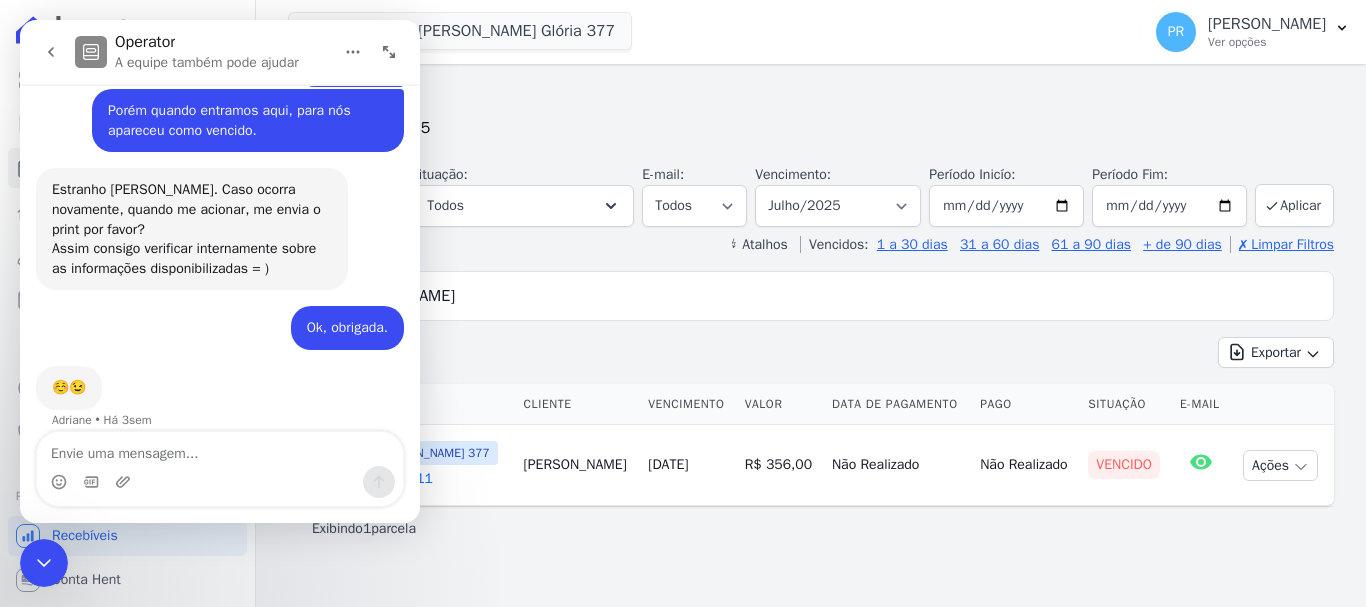 click at bounding box center [220, 449] 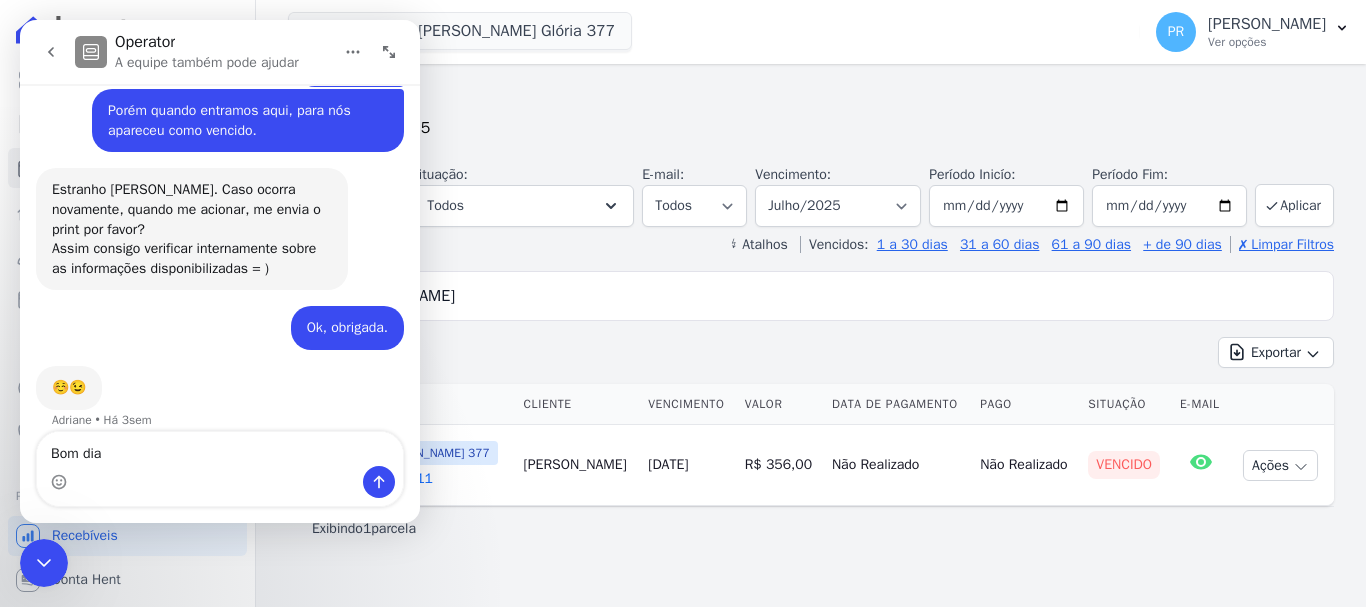 type on "Bom dia" 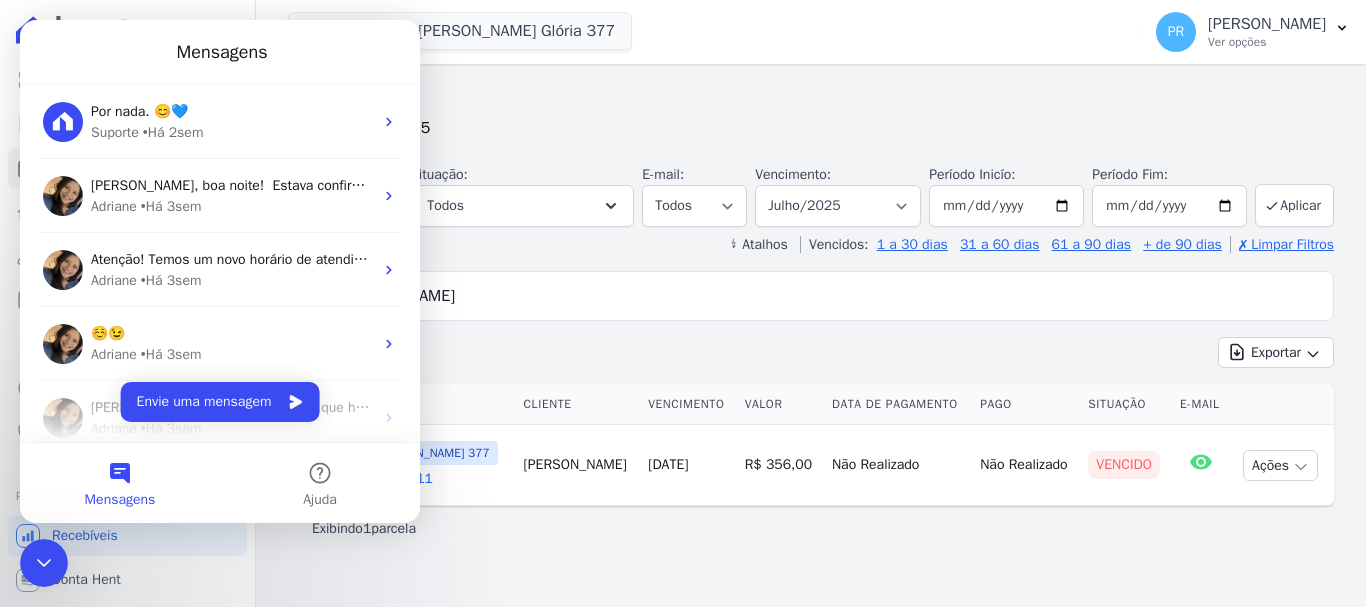scroll, scrollTop: 0, scrollLeft: 0, axis: both 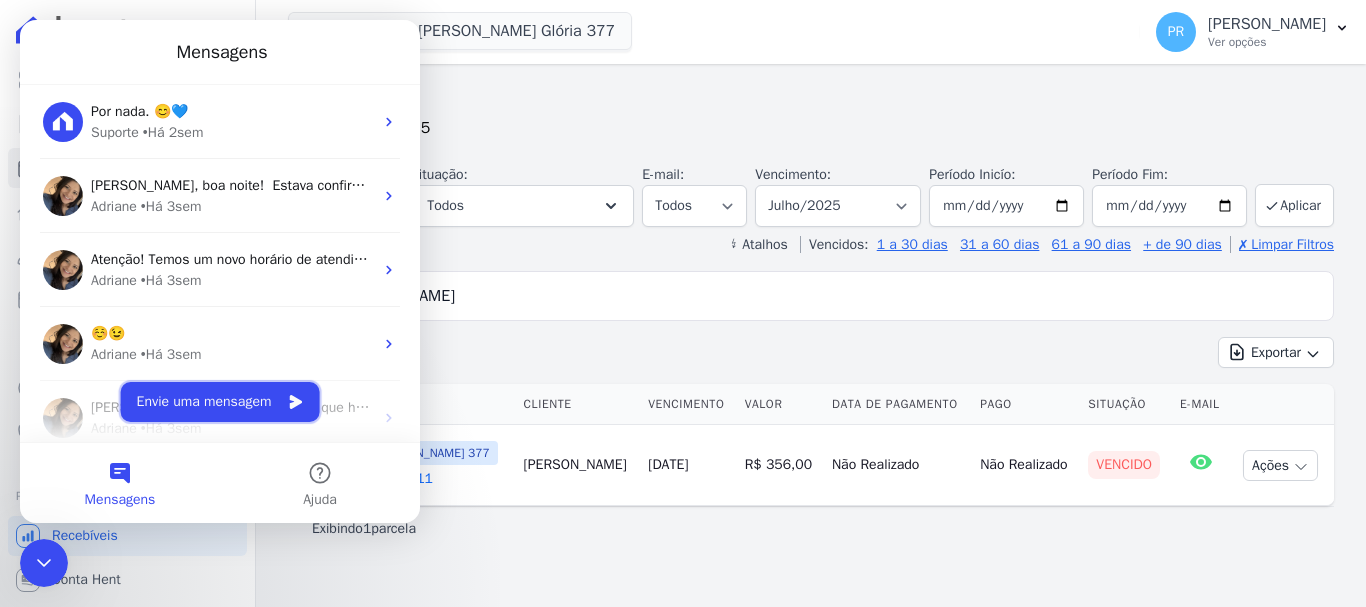 click on "Envie uma mensagem" at bounding box center [220, 402] 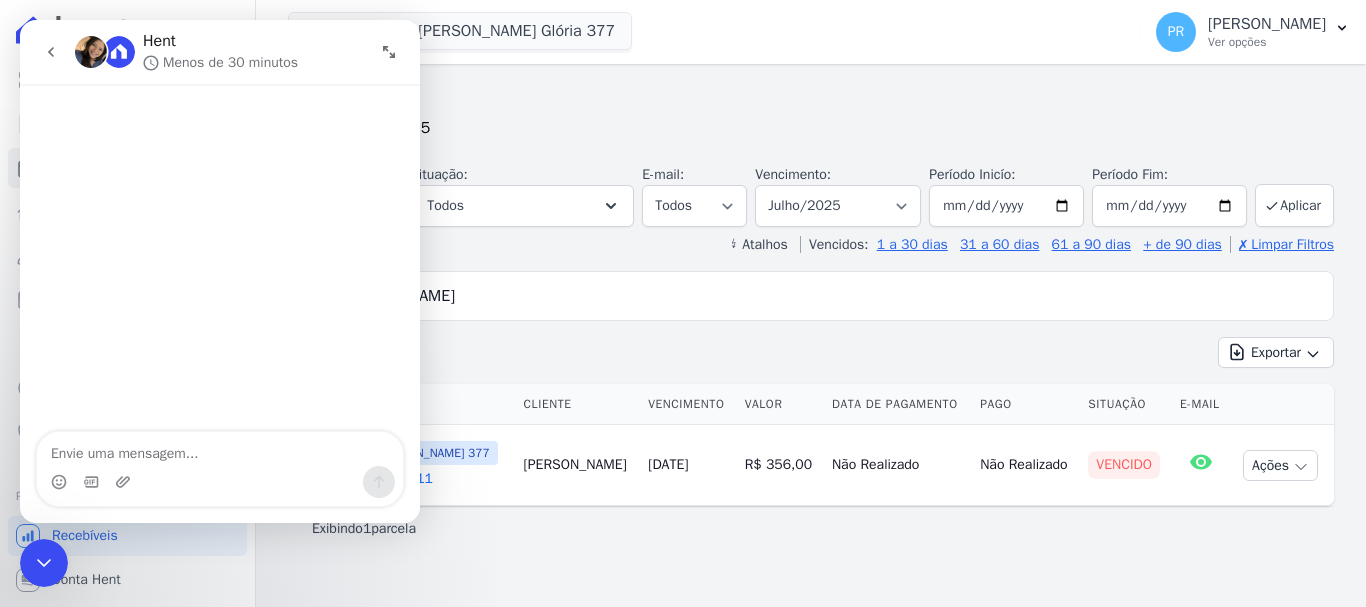 click at bounding box center (220, 449) 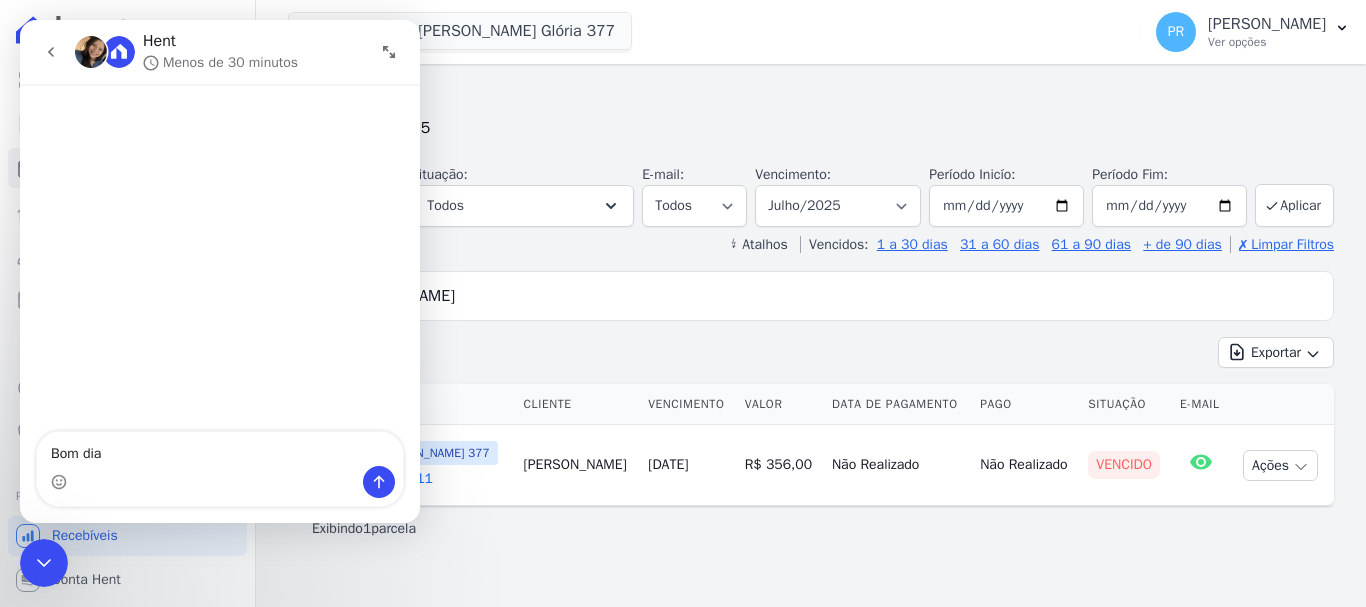type on "Bom dia" 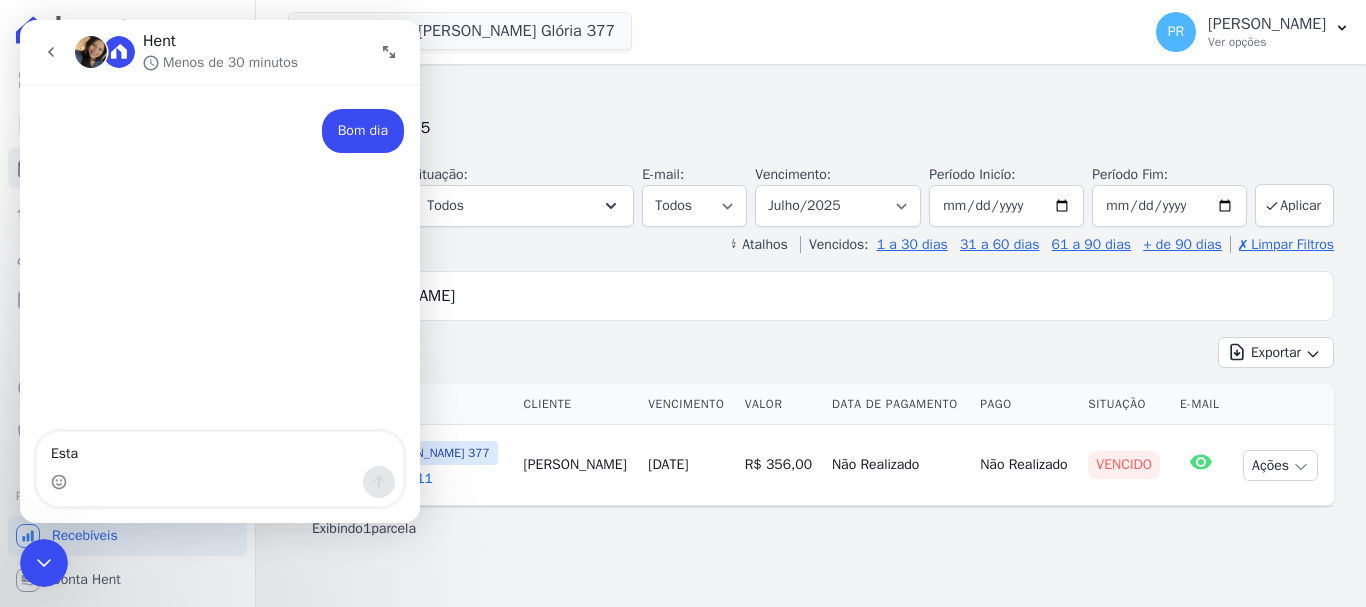 type on "Estam" 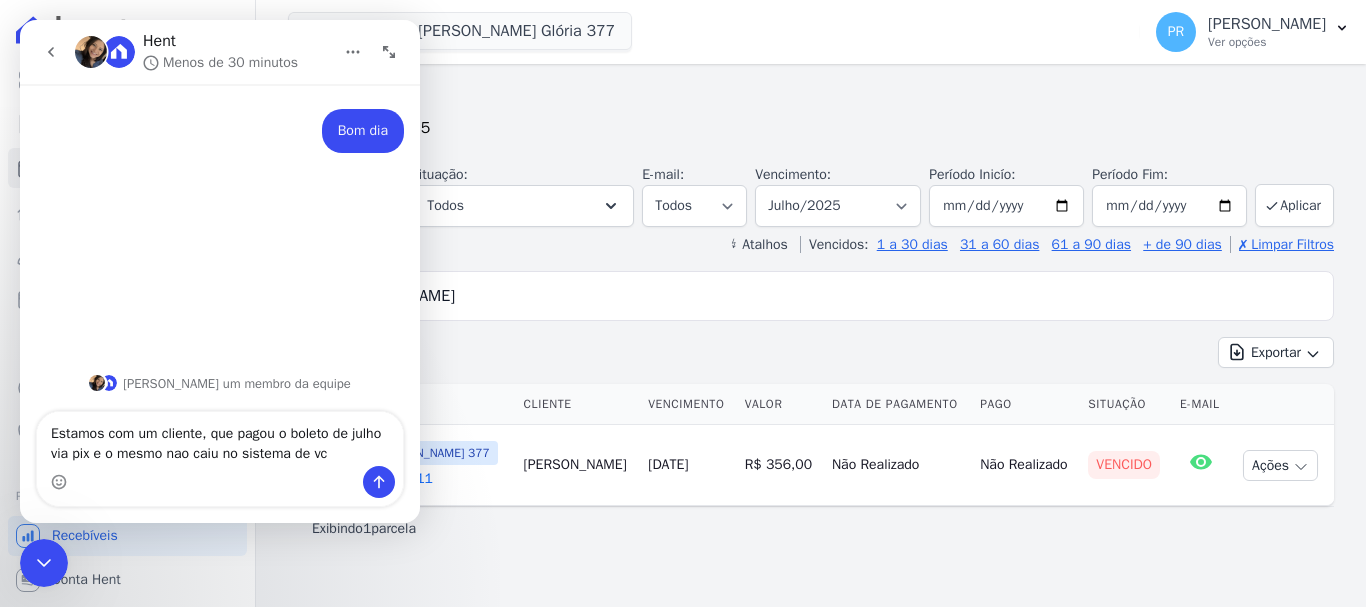 type on "Estamos com um cliente, que pagou o boleto de julho via pix e o mesmo nao caiu no sistema de vcs" 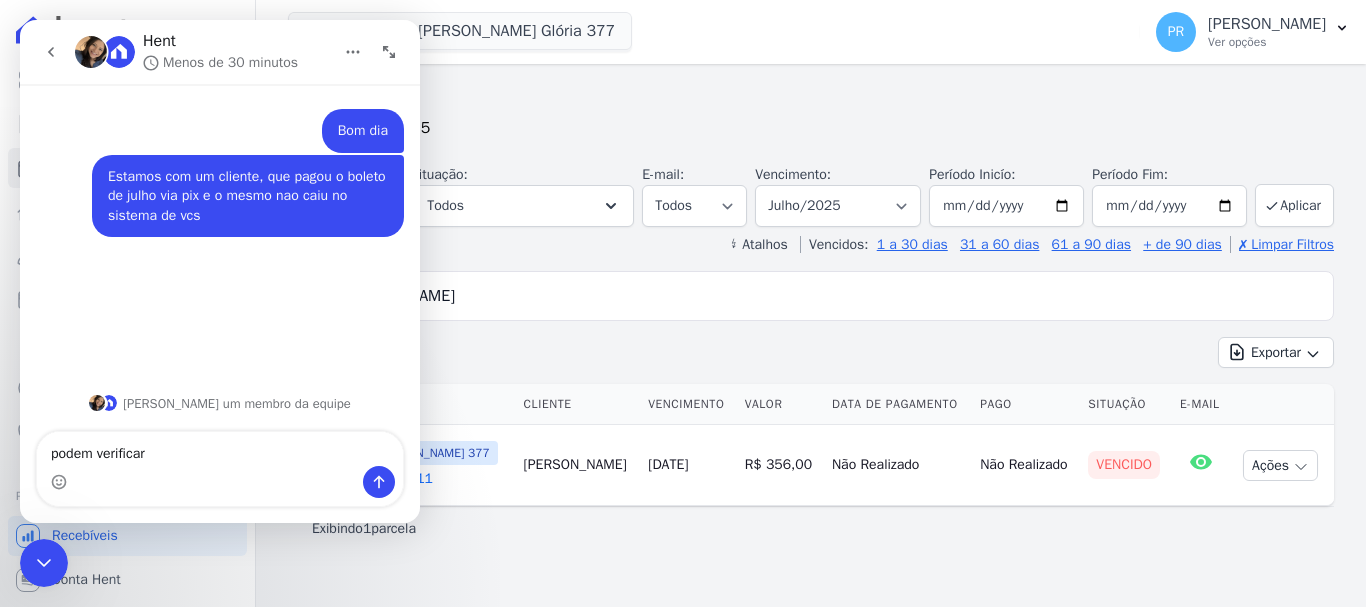 type on "podem verificar?" 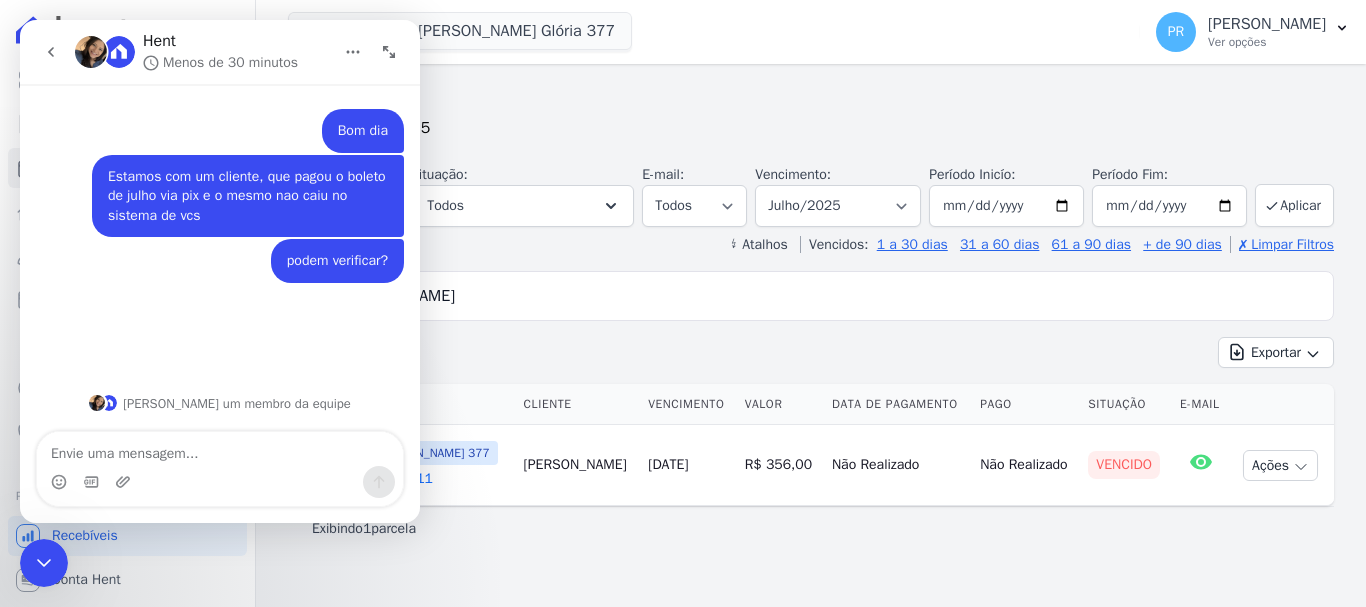 type 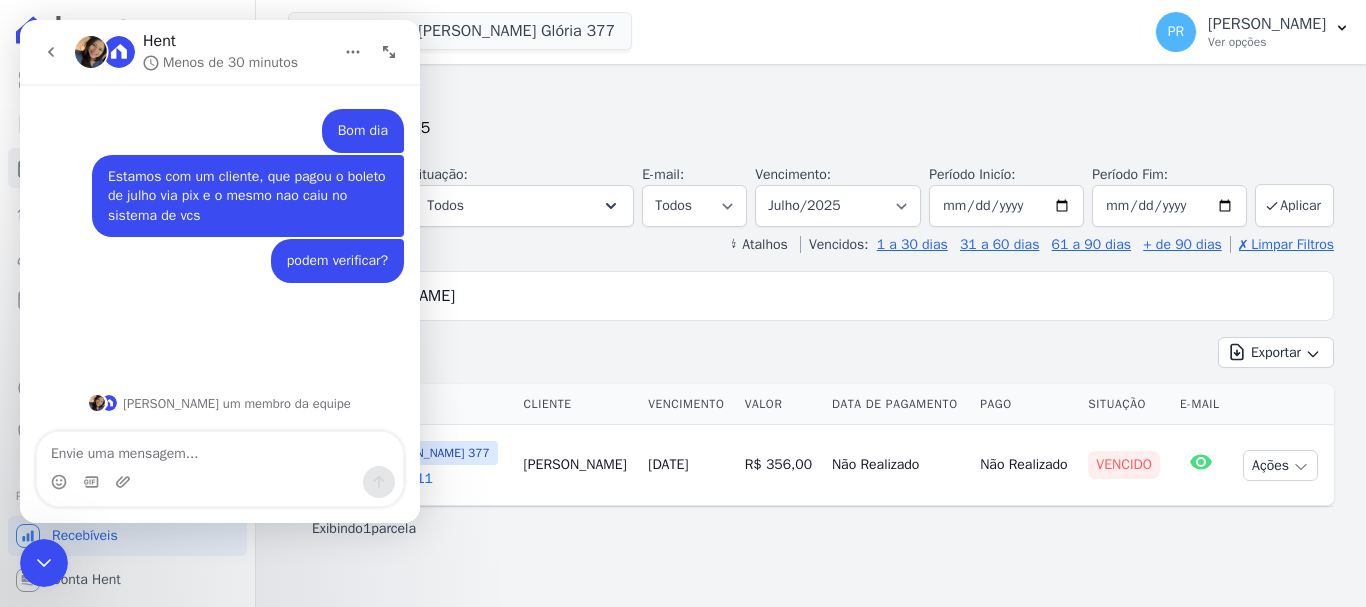 click on "Exportar
Exportar PDF
Exportar CSV" at bounding box center (811, 360) 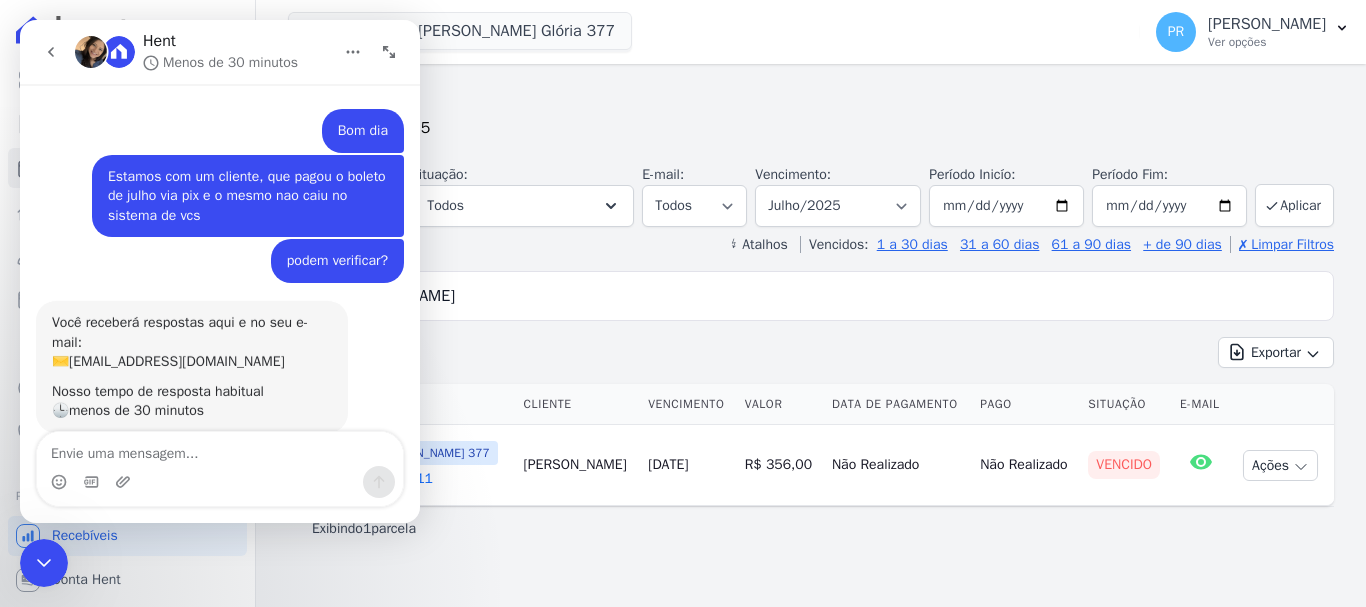 scroll, scrollTop: 97, scrollLeft: 0, axis: vertical 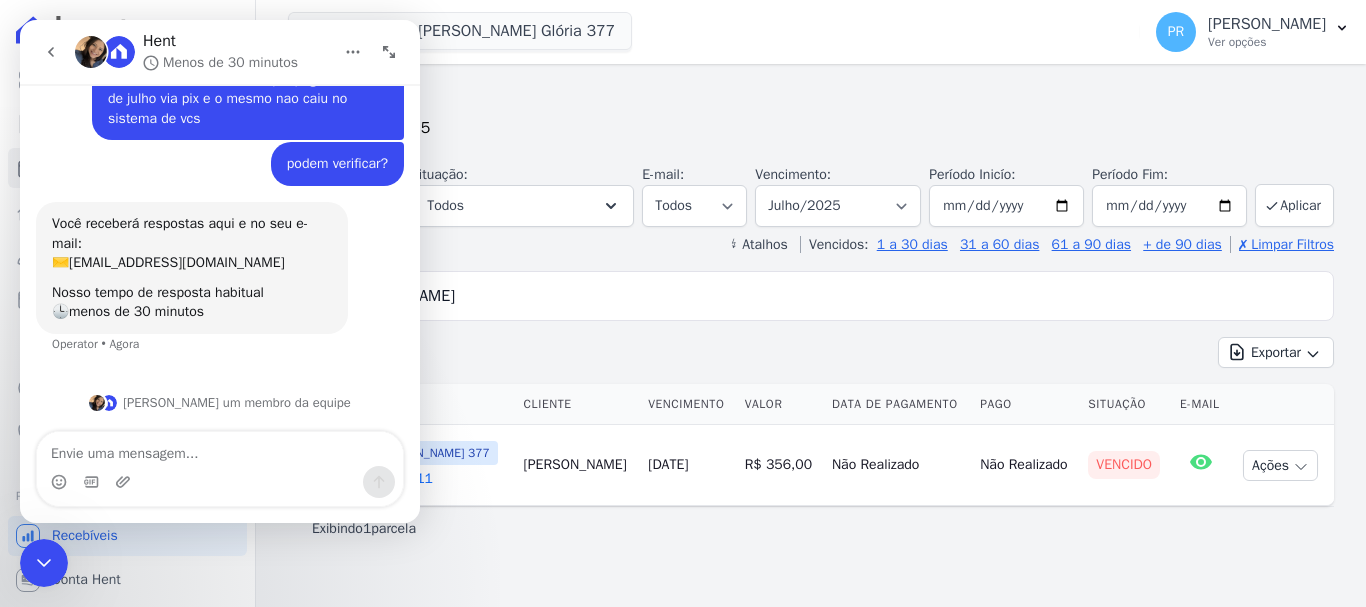 drag, startPoint x: 47, startPoint y: 554, endPoint x: 52, endPoint y: 545, distance: 10.29563 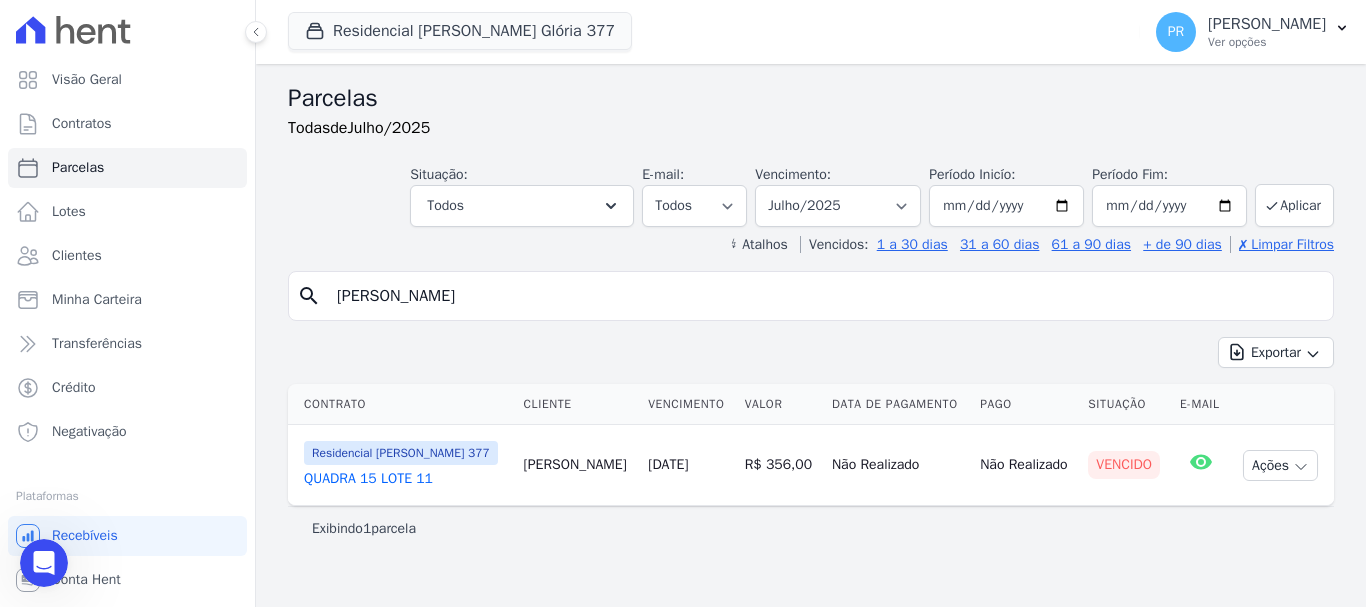 drag, startPoint x: 40, startPoint y: 558, endPoint x: 54, endPoint y: 553, distance: 14.866069 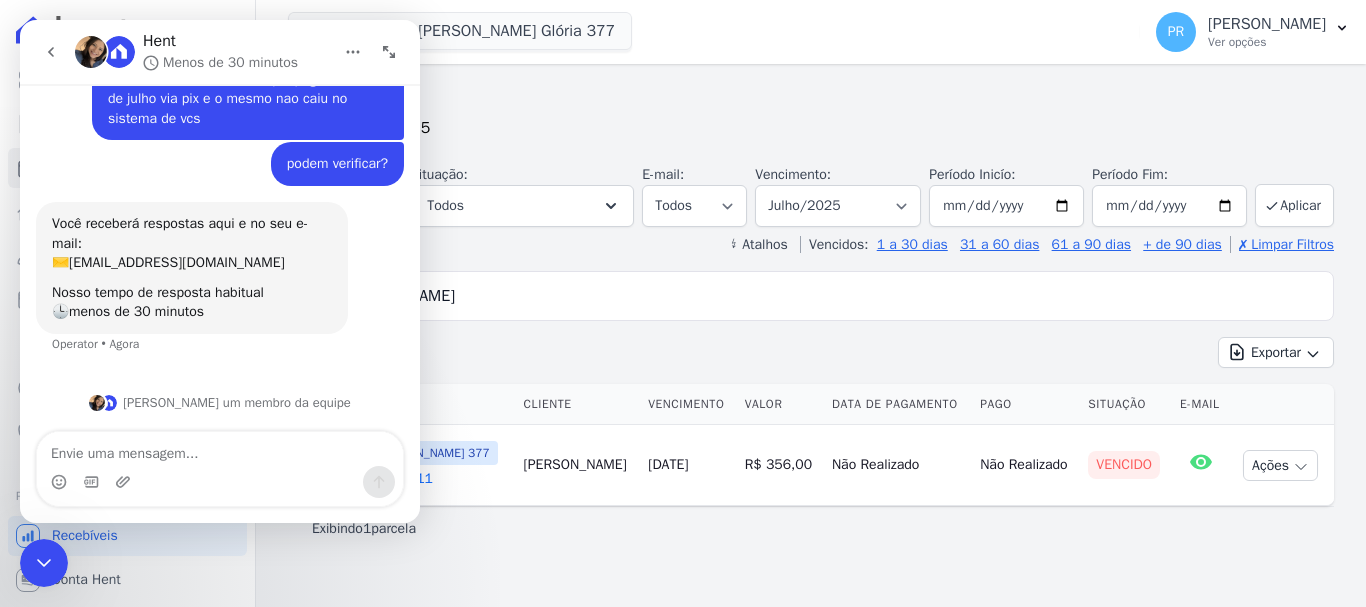click at bounding box center (220, 449) 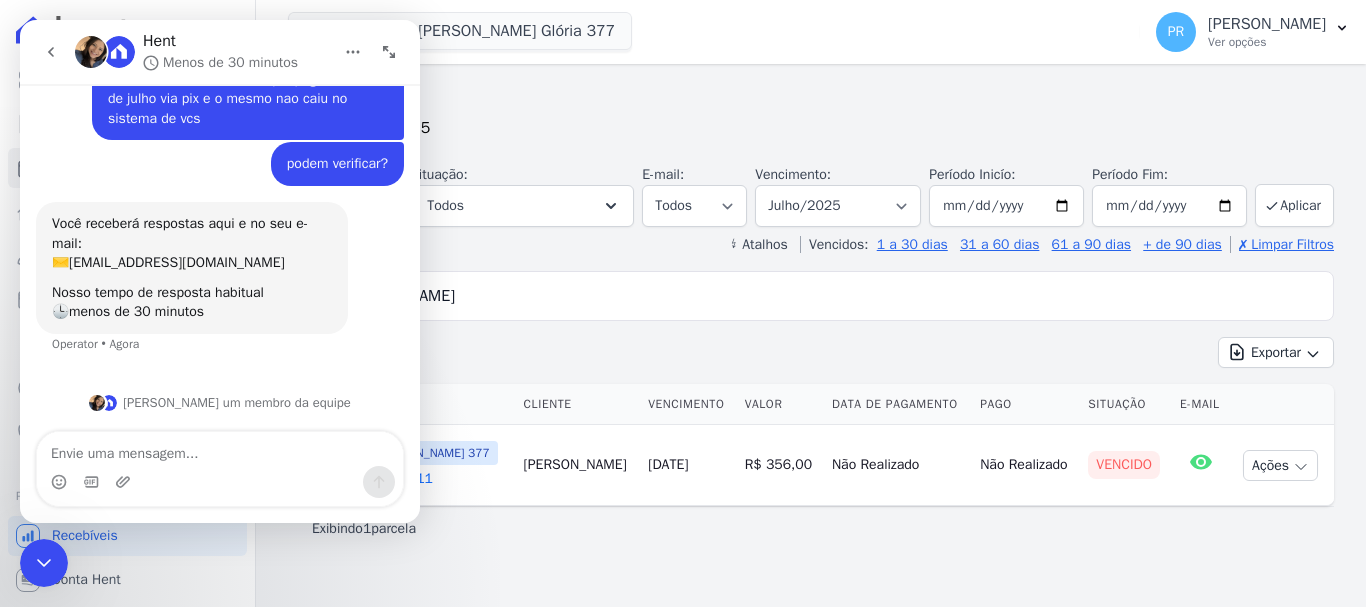 scroll, scrollTop: 168, scrollLeft: 0, axis: vertical 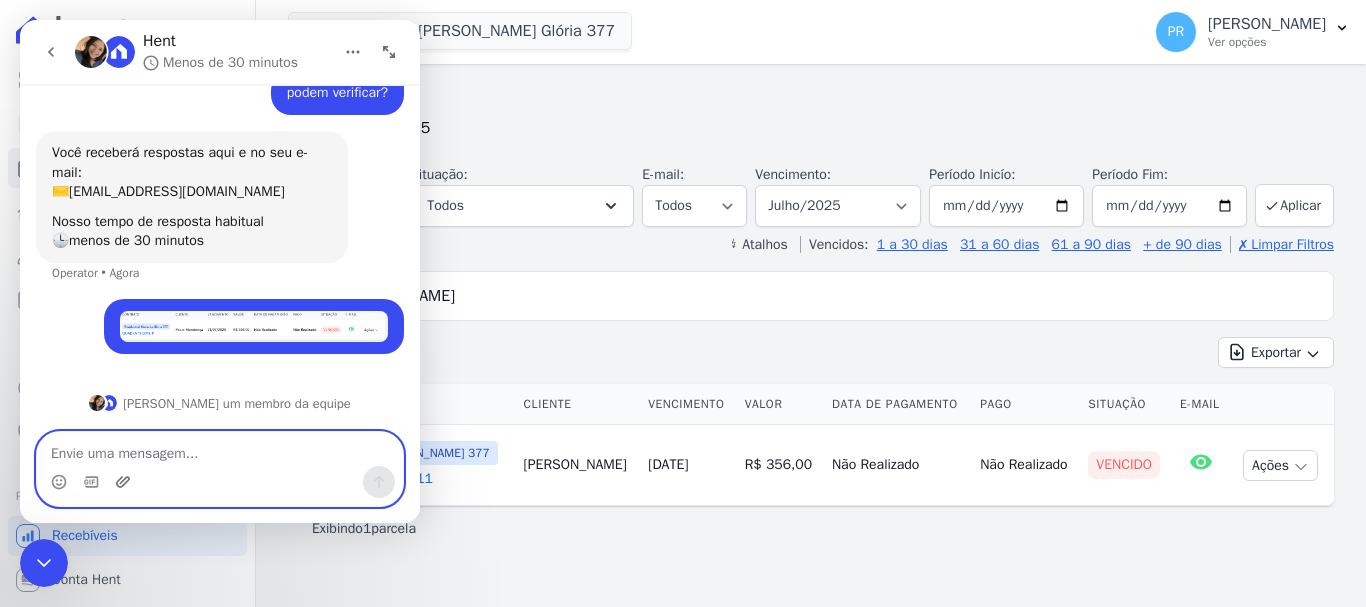 click 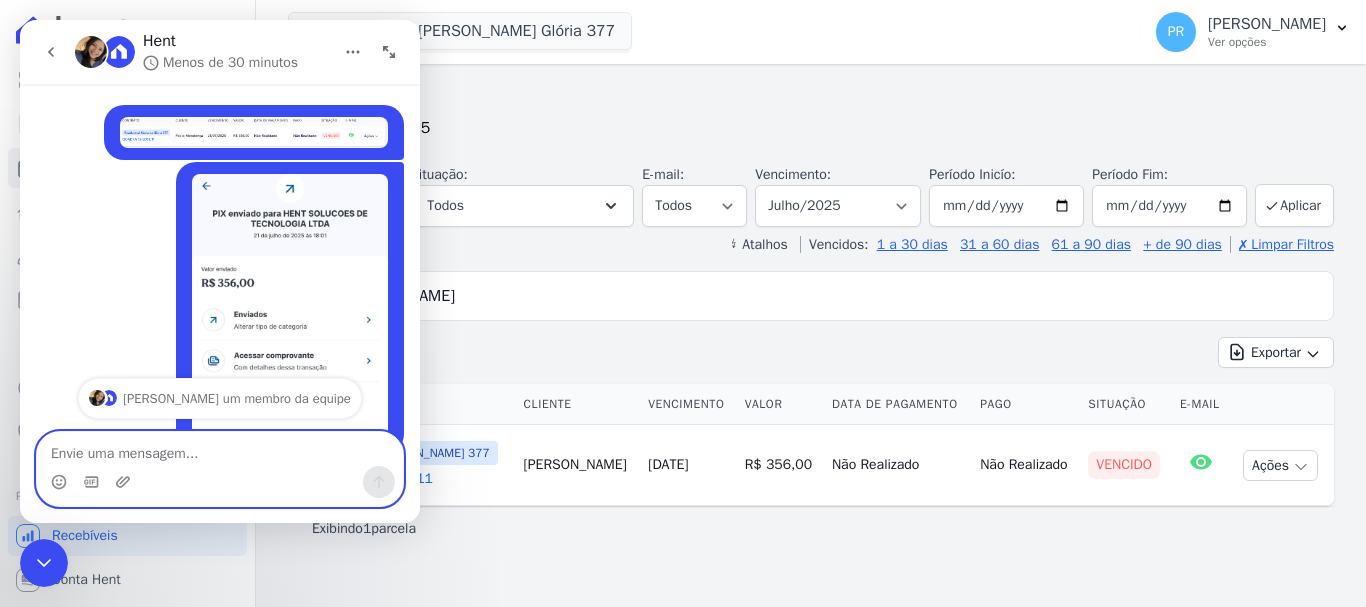 scroll, scrollTop: 0, scrollLeft: 0, axis: both 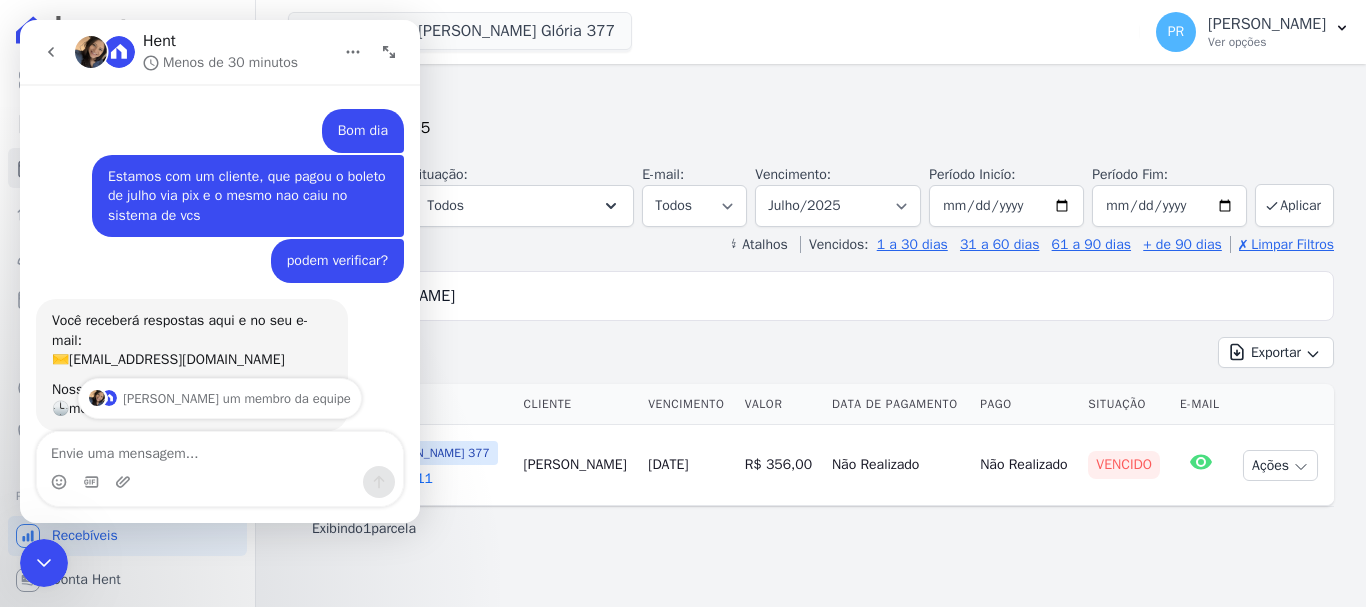 click 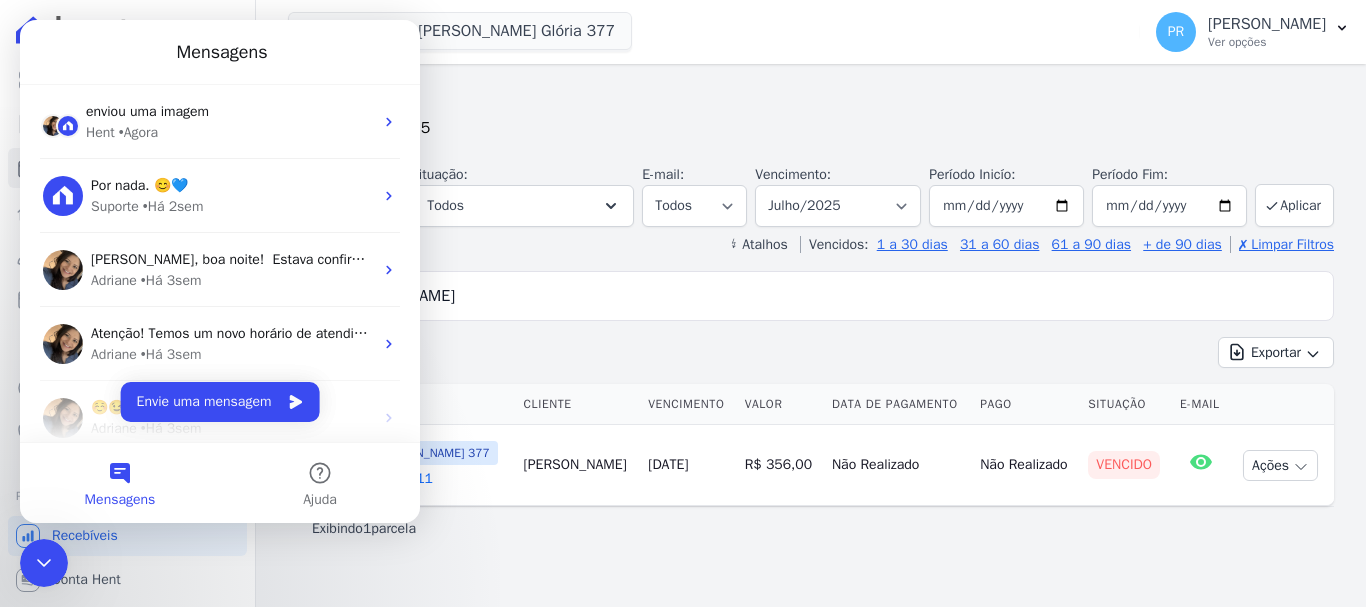 click 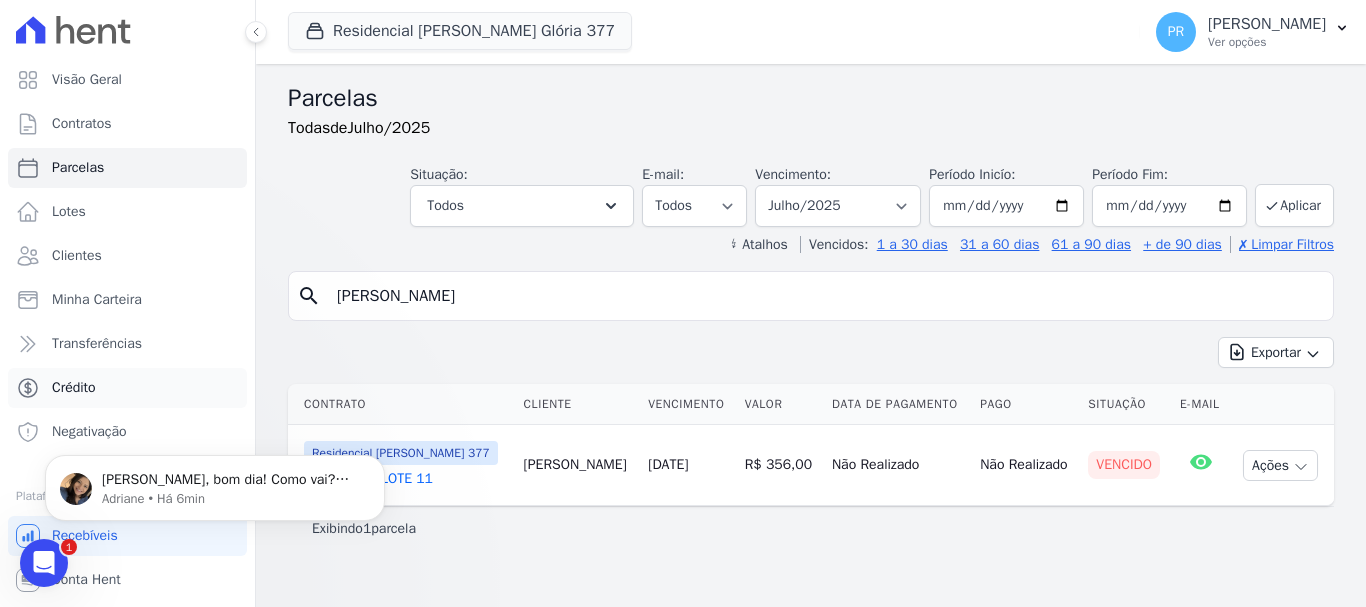 scroll, scrollTop: 0, scrollLeft: 0, axis: both 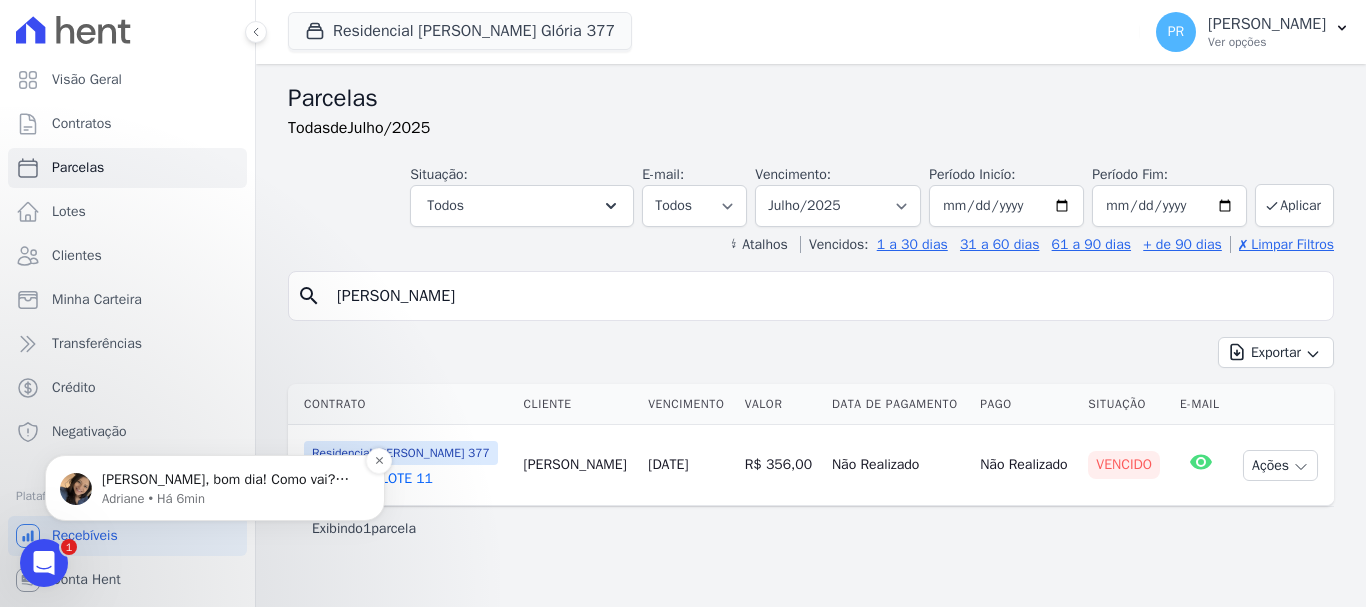 click on "[PERSON_NAME], bom dia! Como vai?   Estou em reunião, mas assim que finalizar verificarei. ; )" at bounding box center [231, 480] 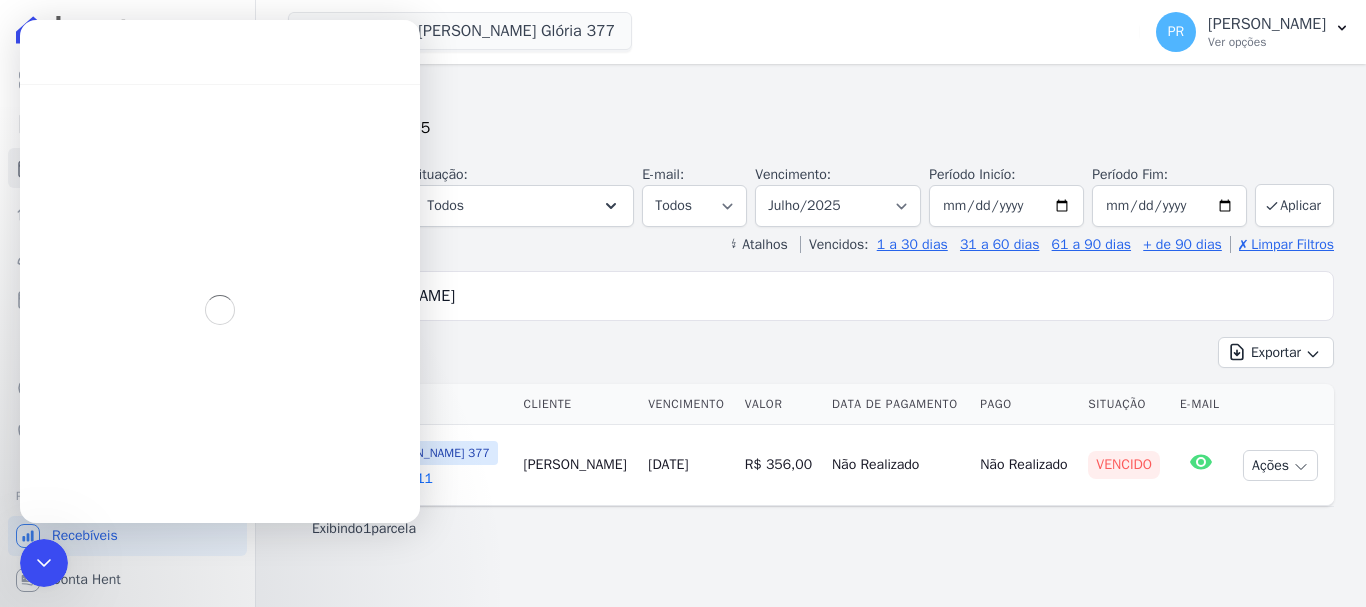 scroll, scrollTop: 3, scrollLeft: 0, axis: vertical 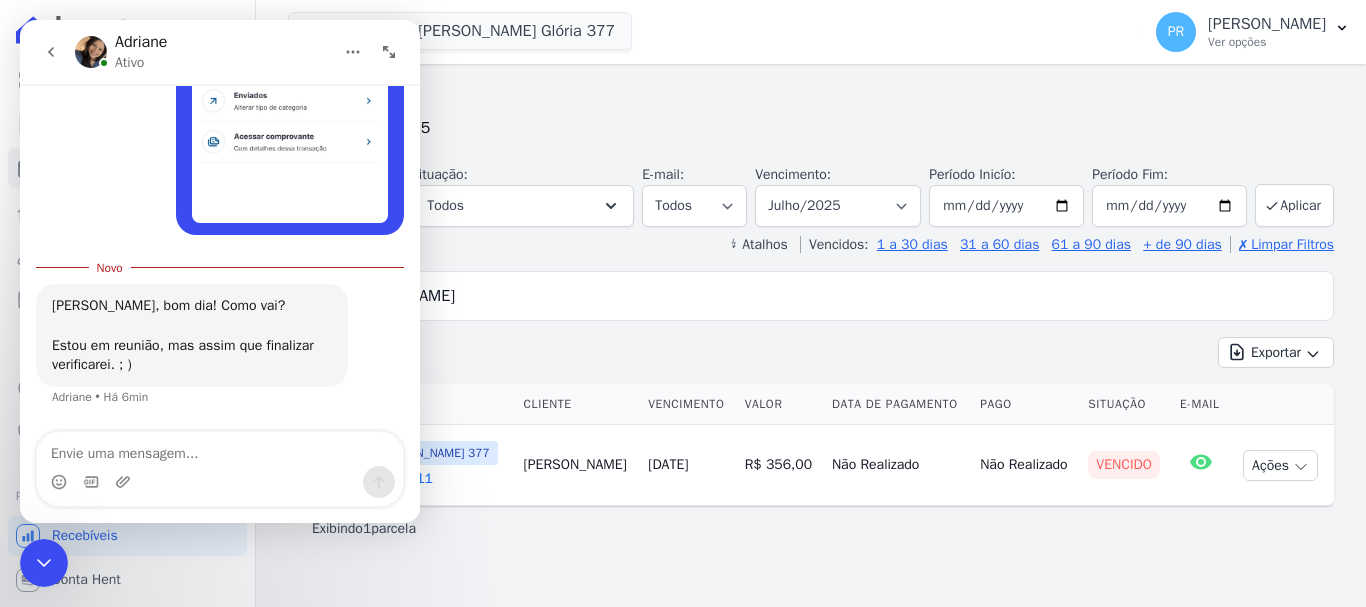 click 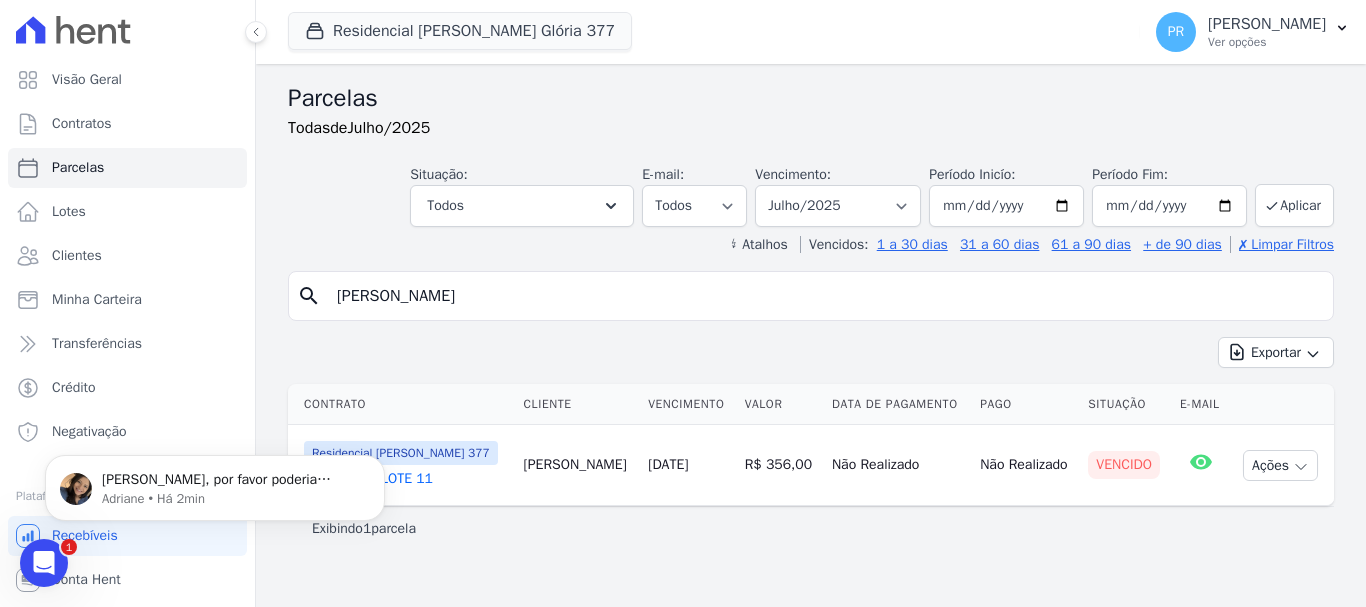 scroll, scrollTop: 0, scrollLeft: 0, axis: both 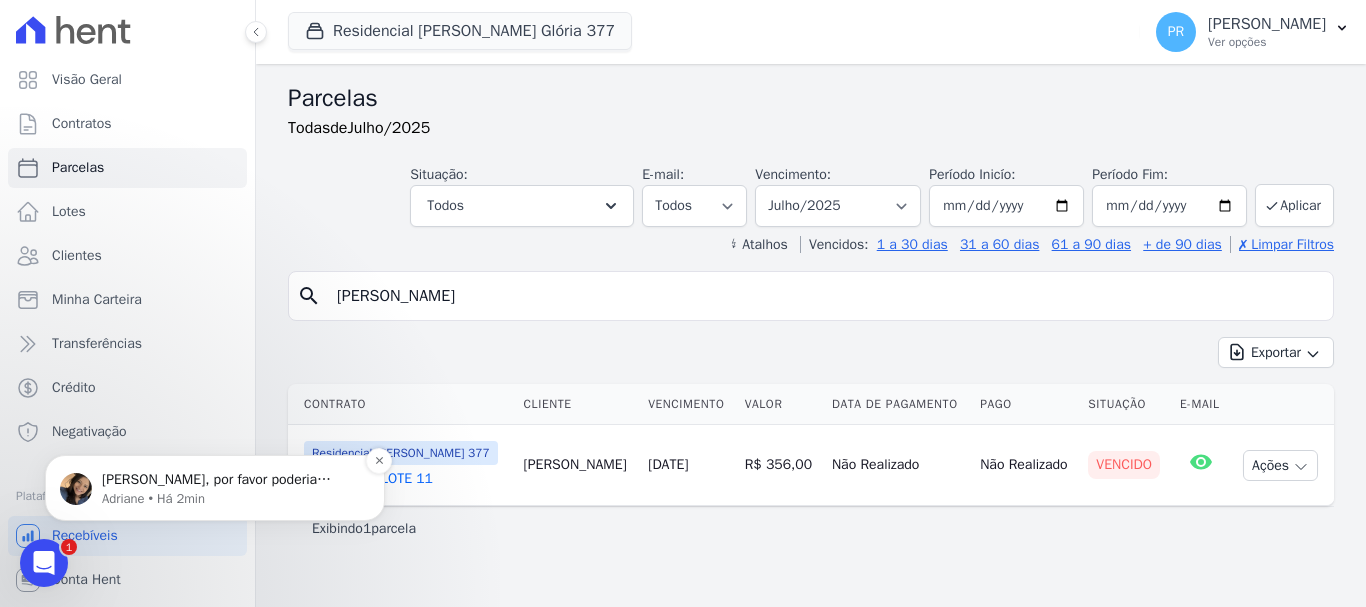 click on "[PERSON_NAME], por favor poderia solicitar ao cliente o comprovante de pagamentos completo (onde consta a data de vencimento, linha digitável...)" at bounding box center (231, 480) 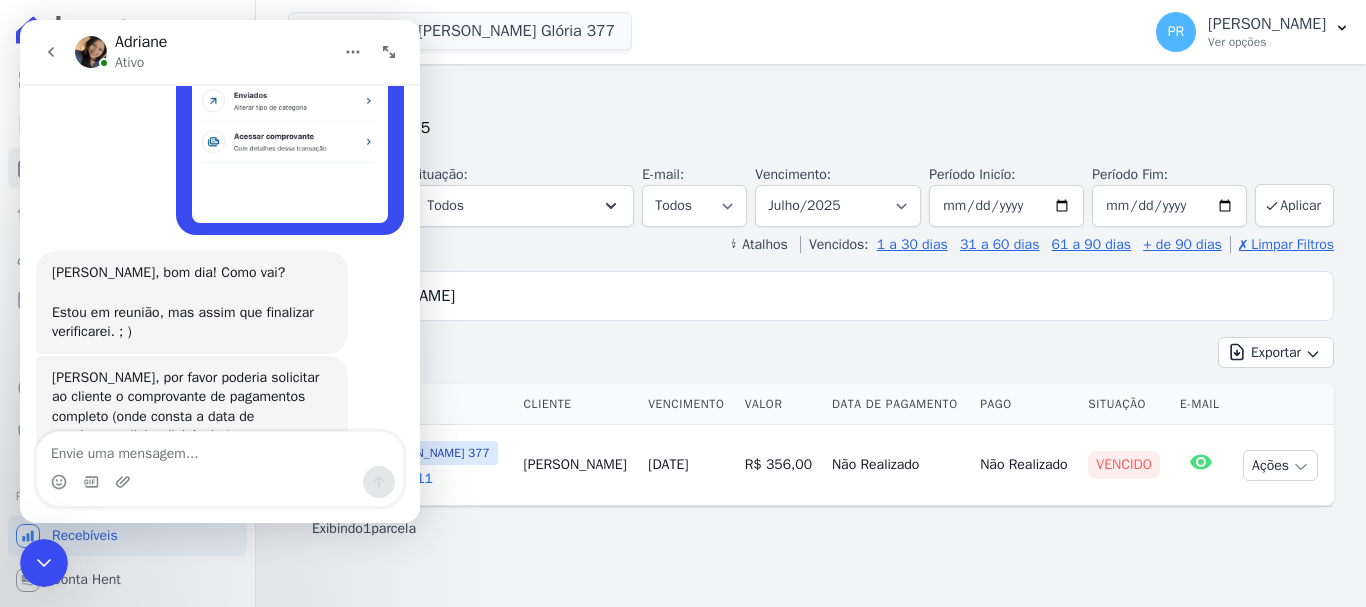 scroll, scrollTop: 0, scrollLeft: 0, axis: both 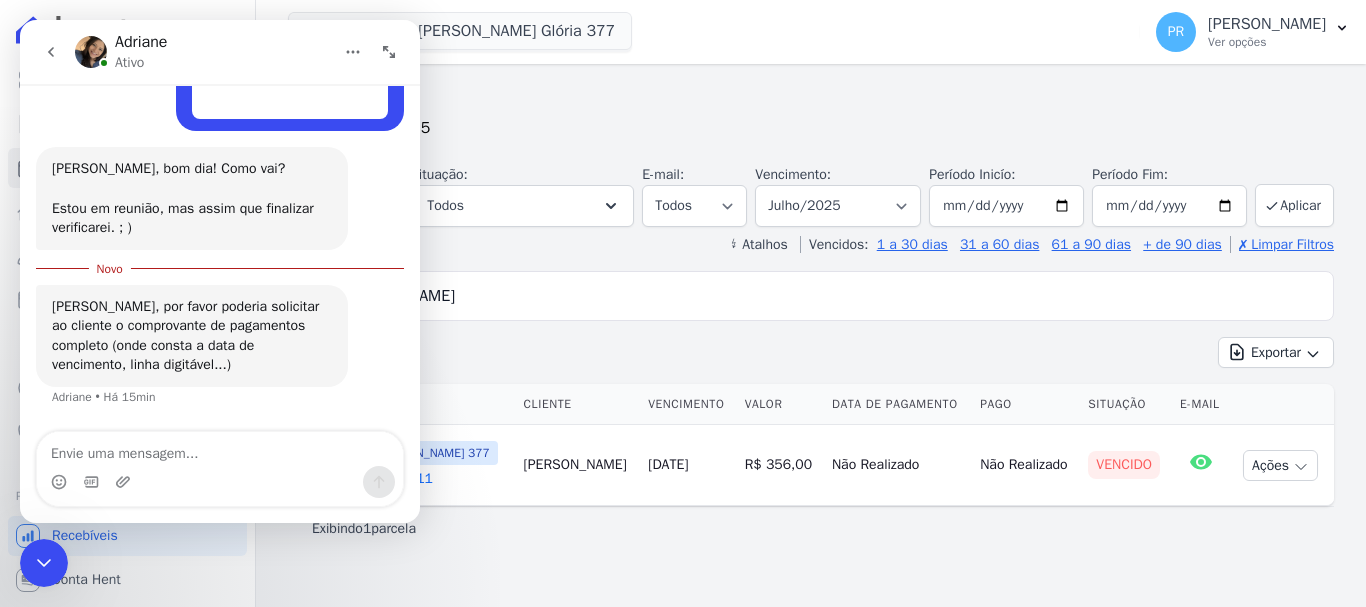 click at bounding box center [51, 52] 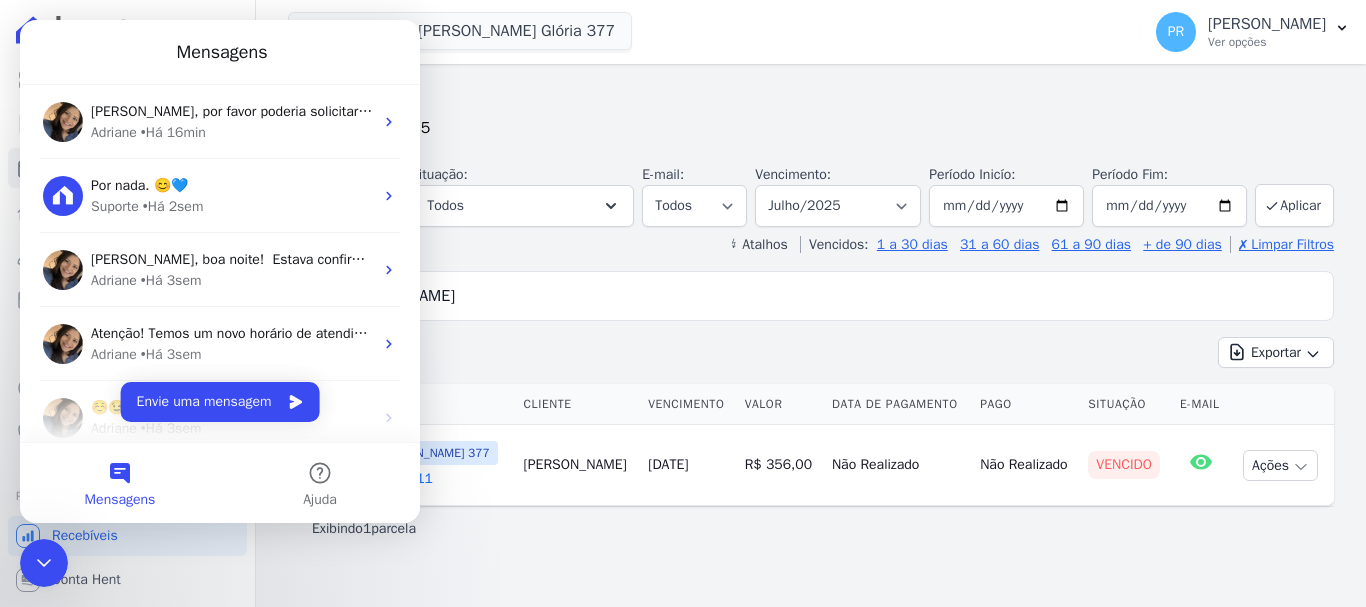 click on "Parcelas" at bounding box center [811, 98] 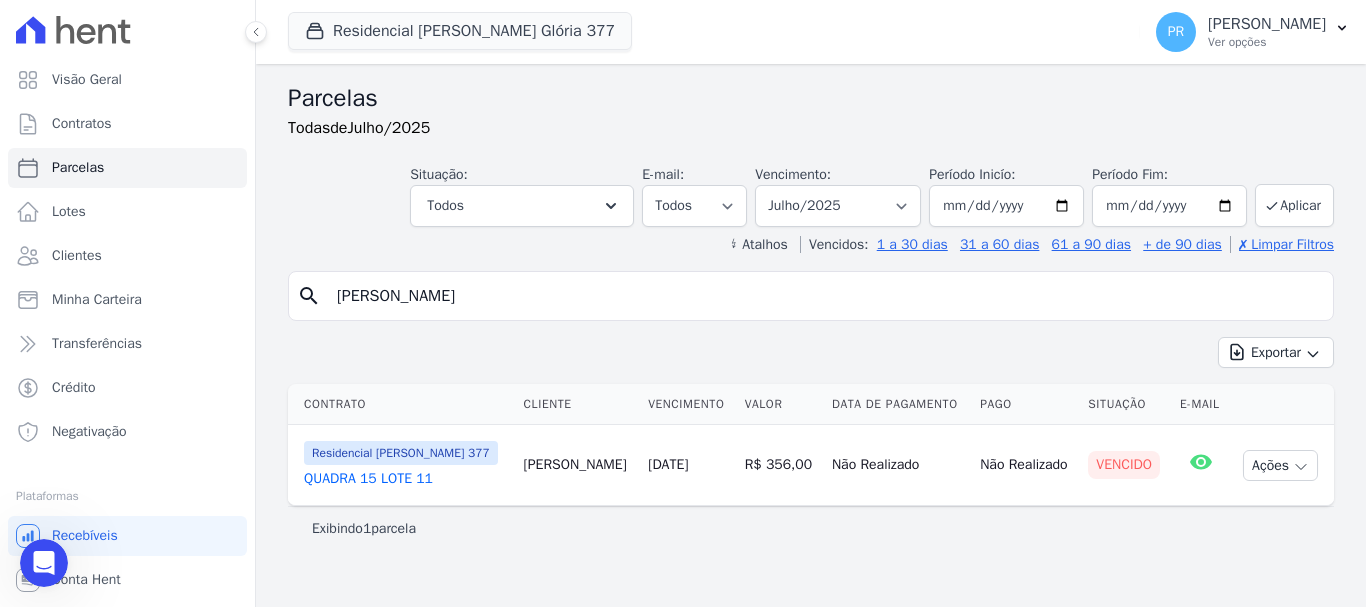 click 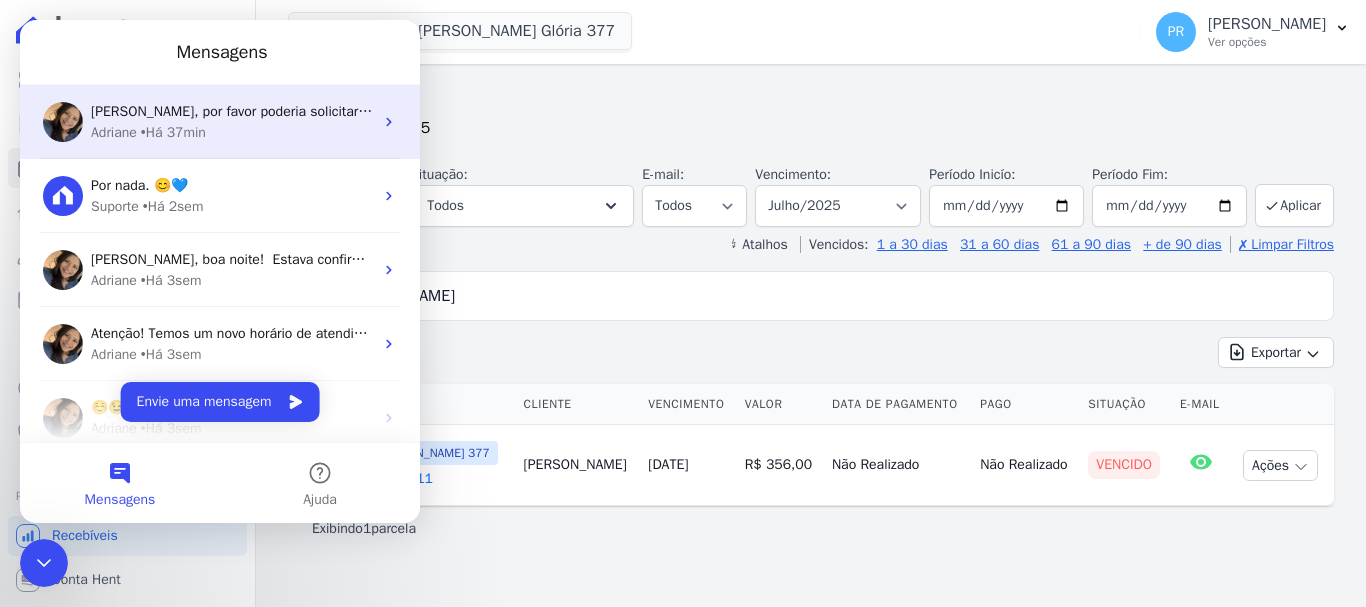 click on "•  Há 37min" at bounding box center [173, 132] 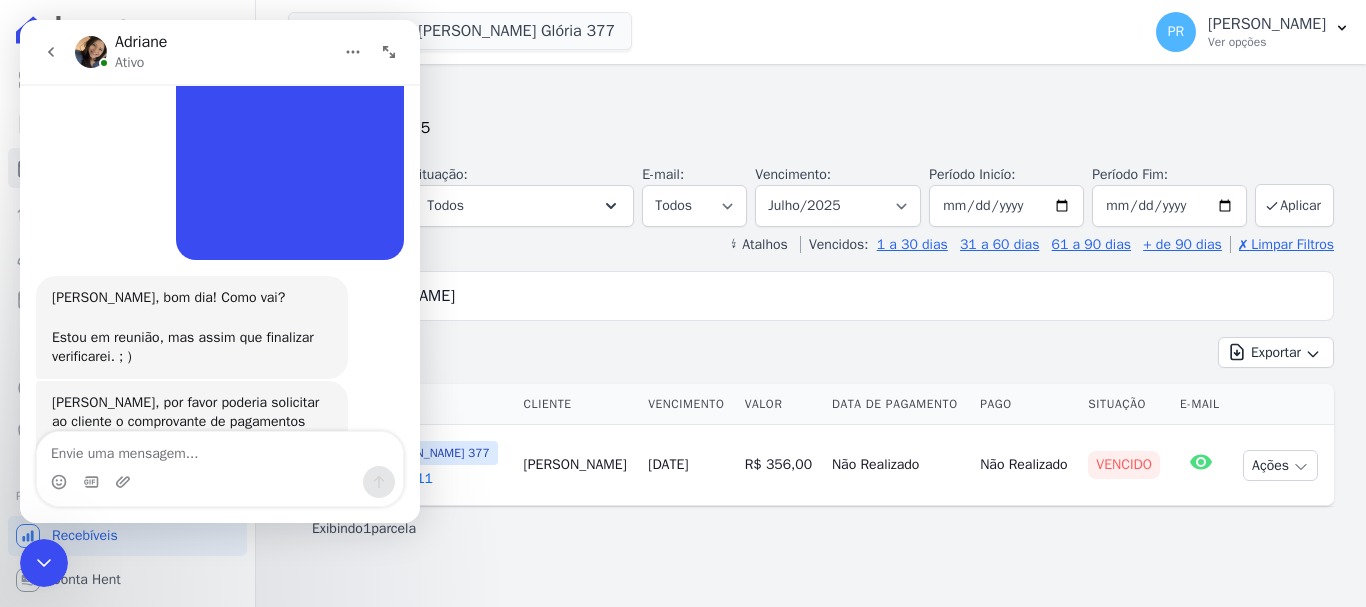 scroll, scrollTop: 629, scrollLeft: 0, axis: vertical 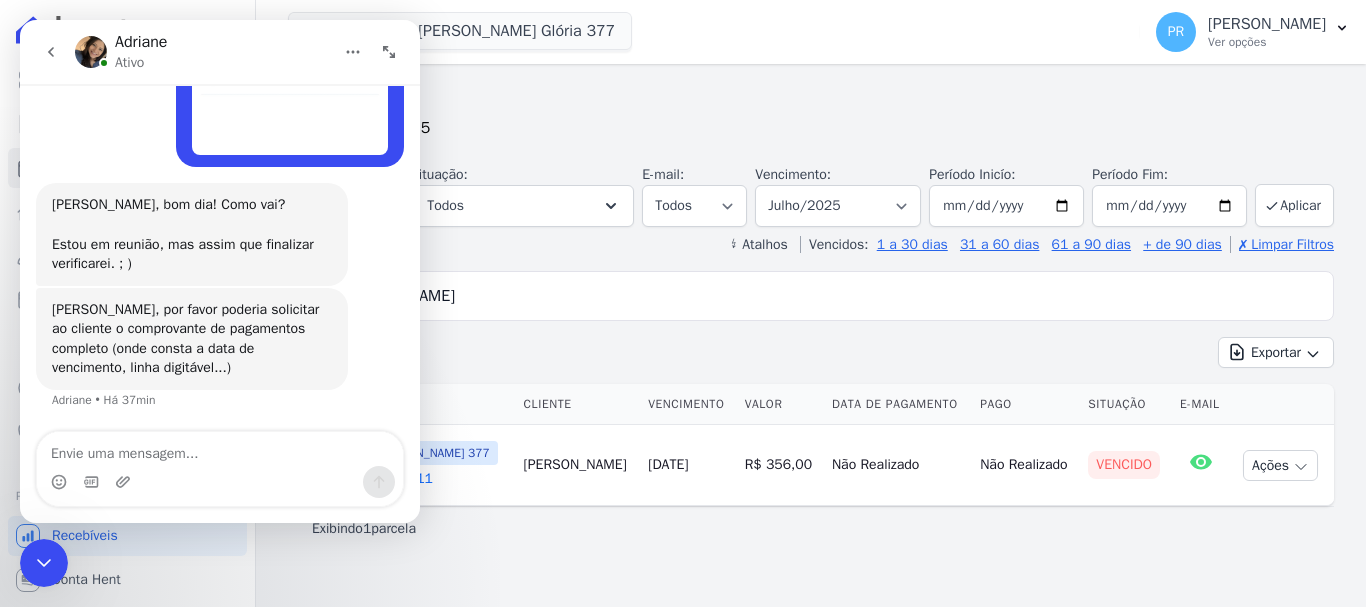 click at bounding box center [125, 482] 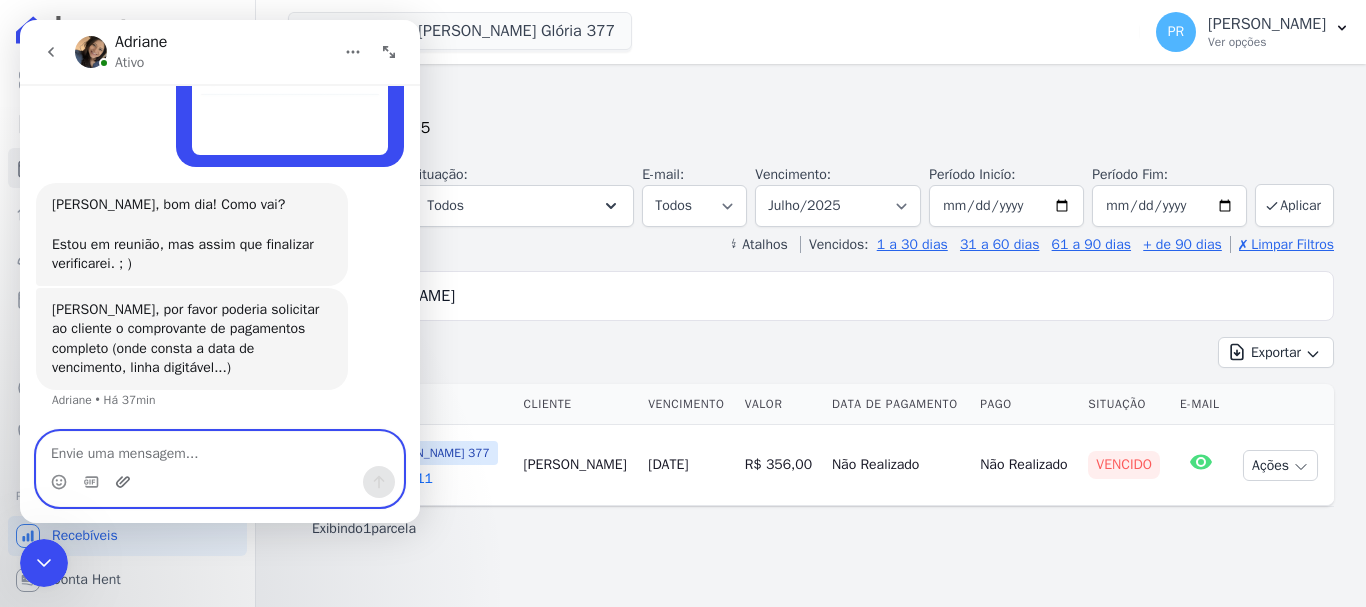click 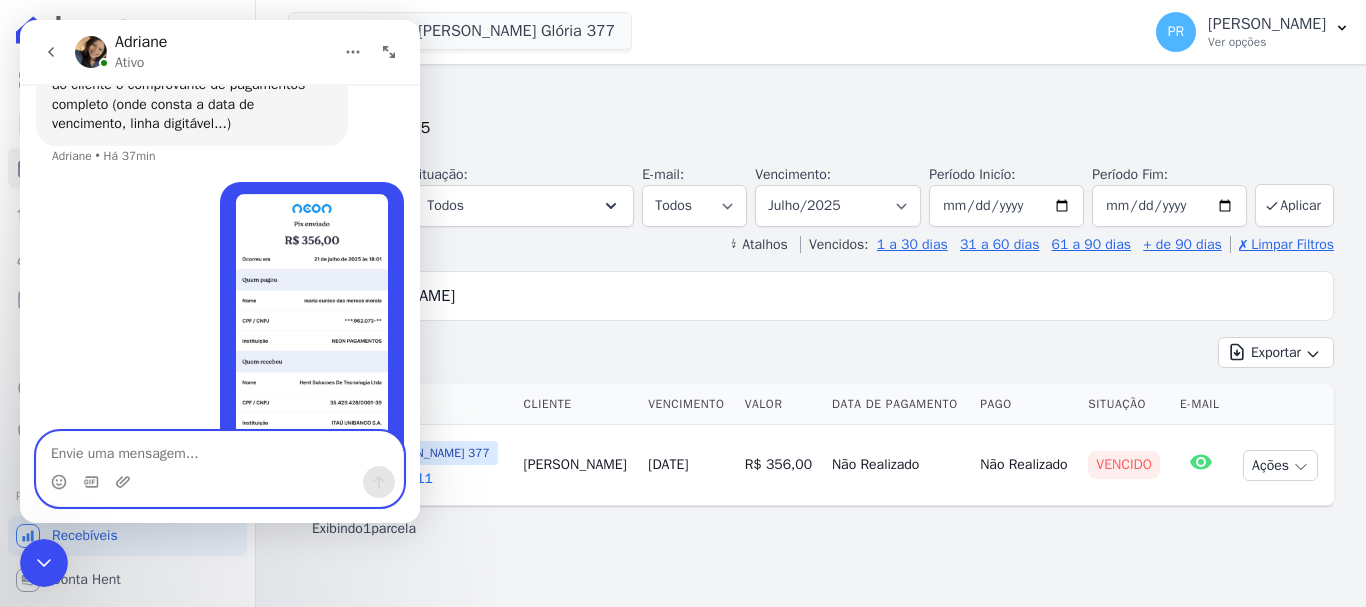 scroll, scrollTop: 937, scrollLeft: 0, axis: vertical 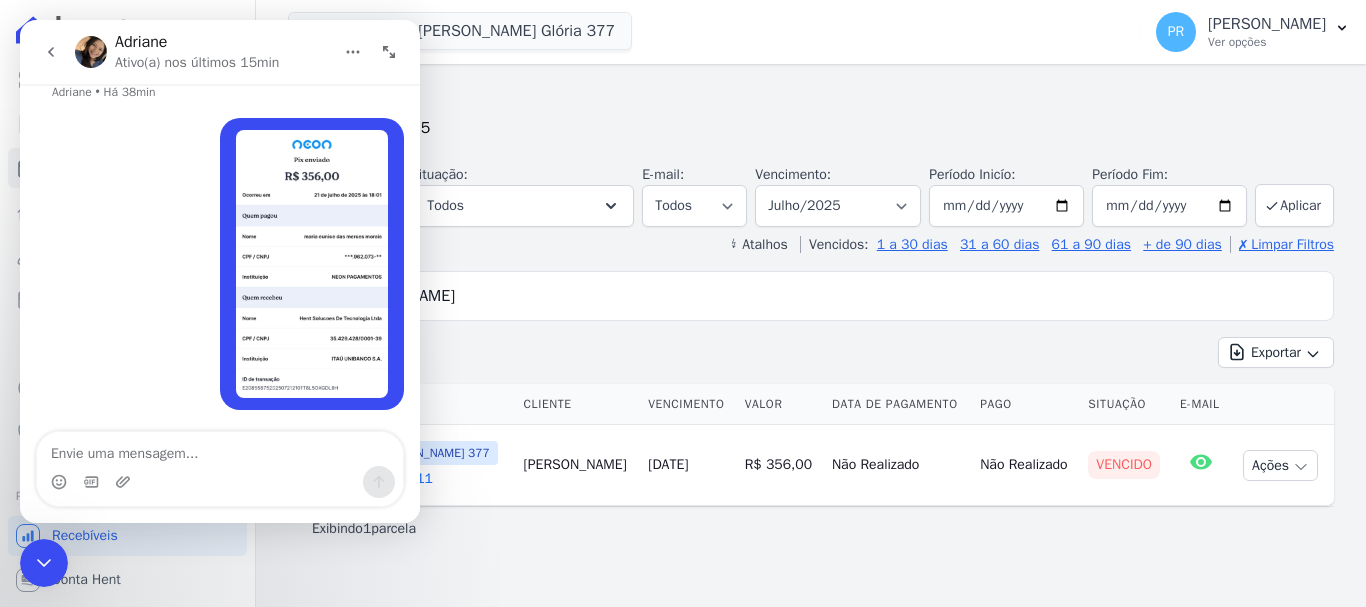 click 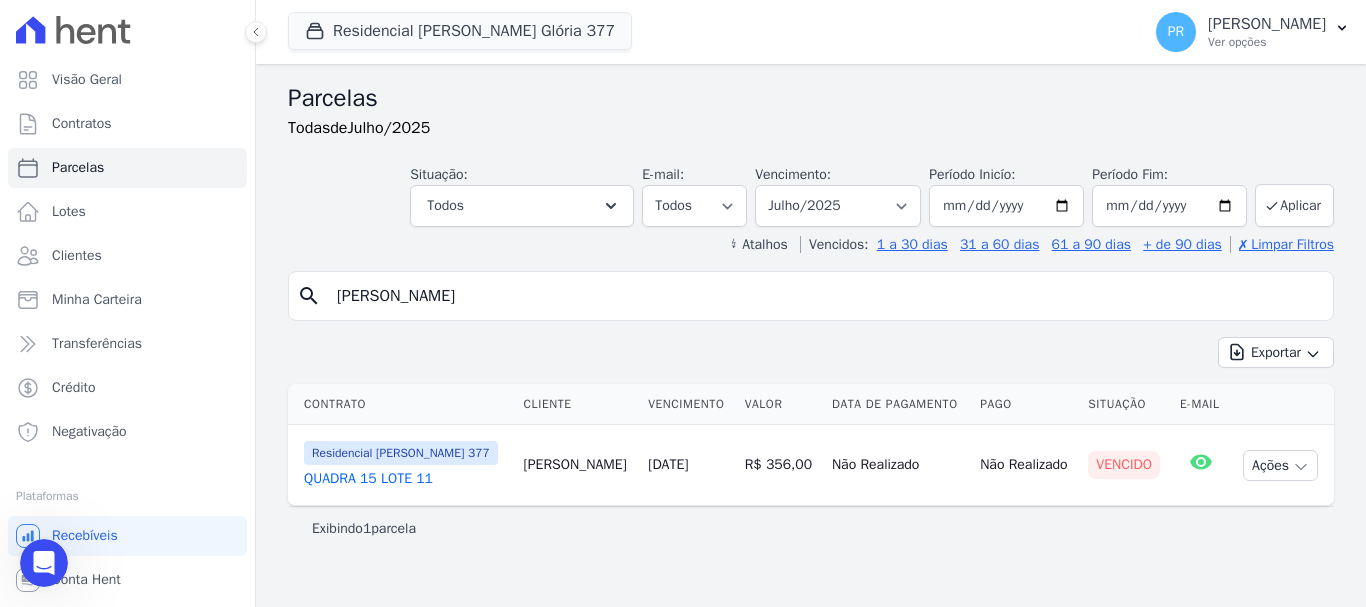 click at bounding box center (44, 563) 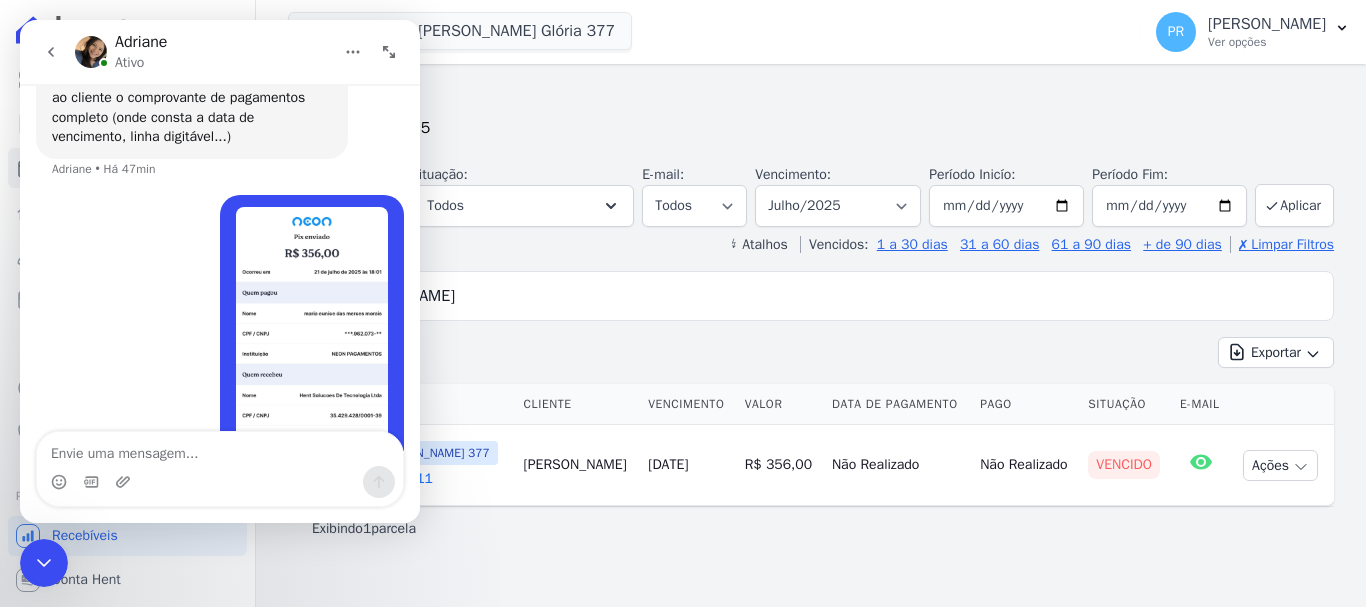 scroll, scrollTop: 937, scrollLeft: 0, axis: vertical 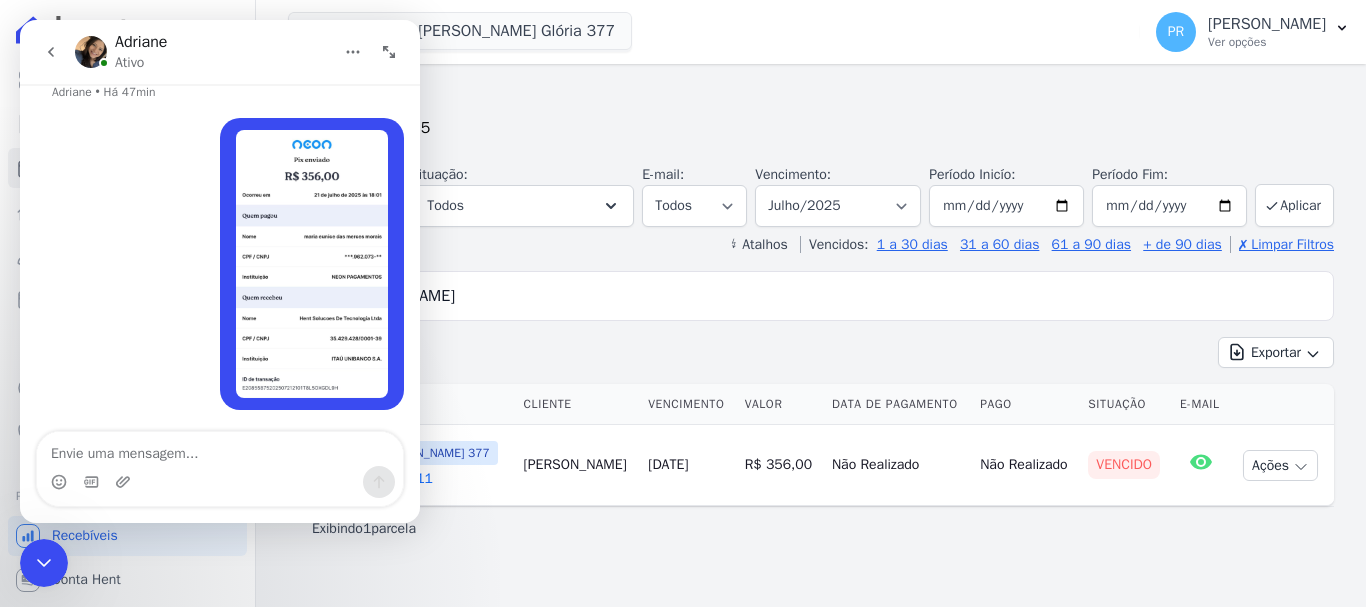 click 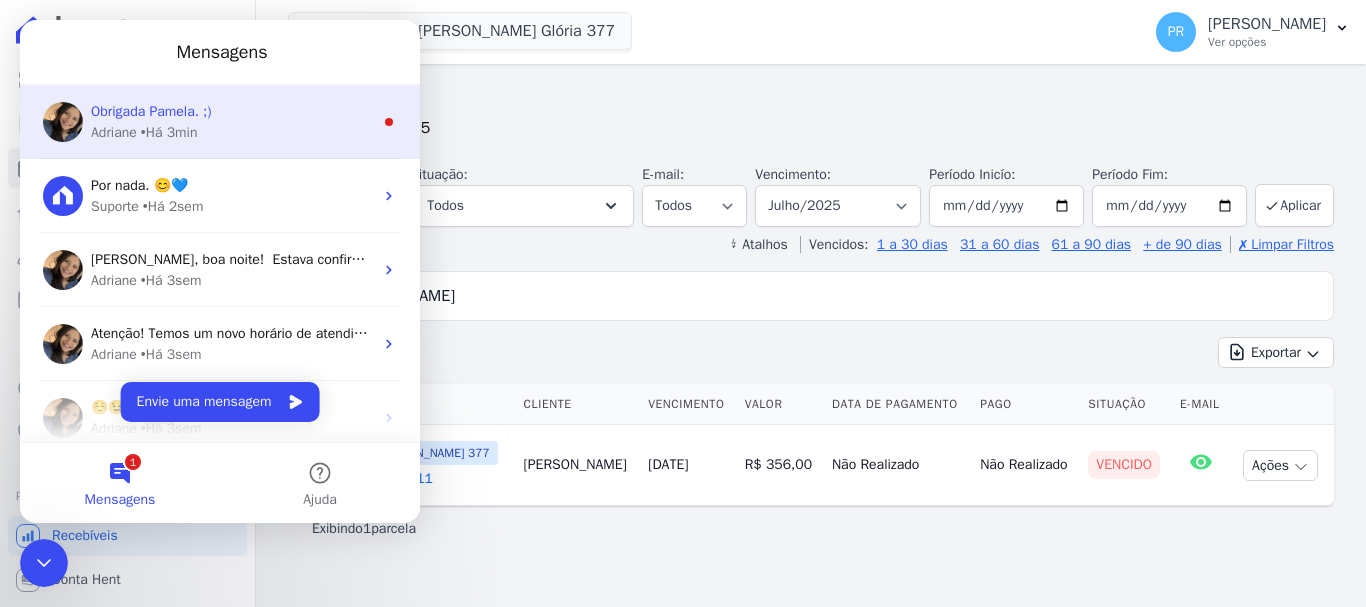 click on "Obrigada Pamela. ;) Adriane •  Há 3min" at bounding box center (220, 122) 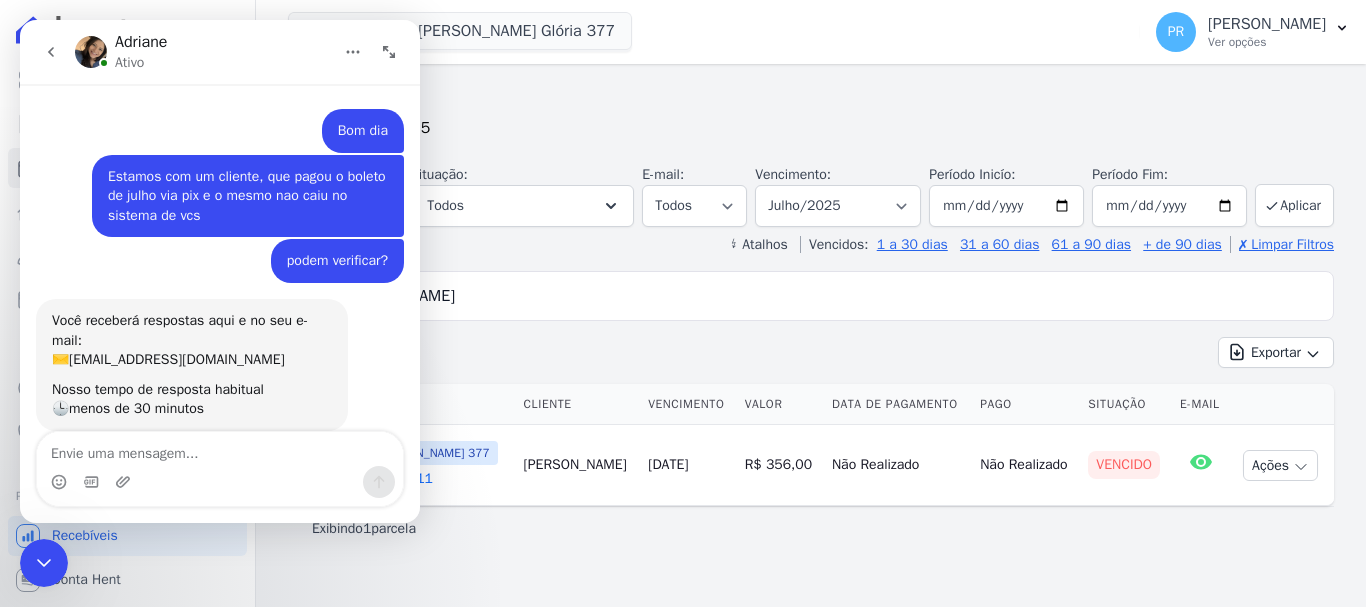 scroll, scrollTop: 3, scrollLeft: 0, axis: vertical 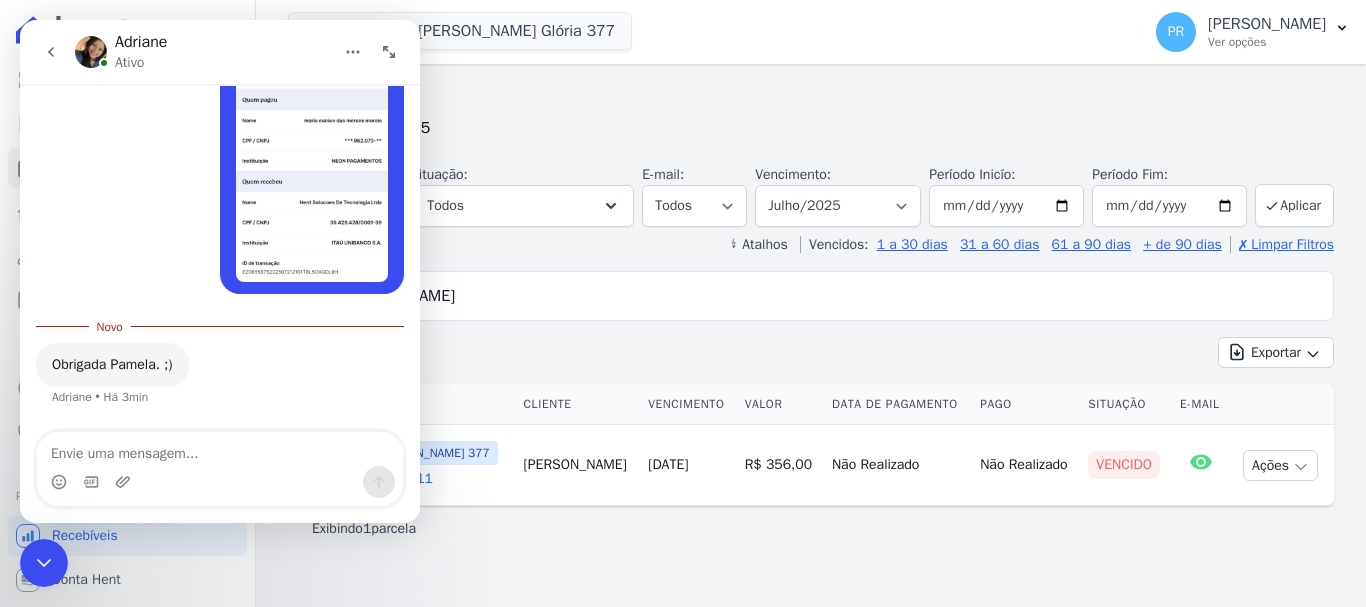 click 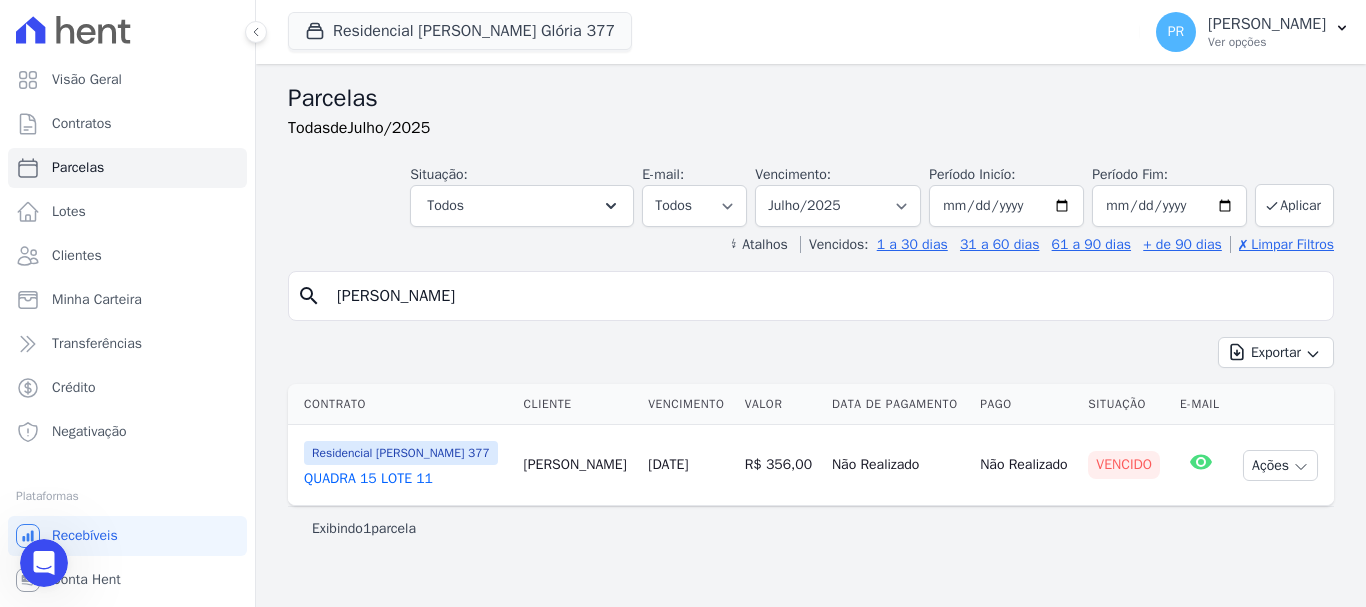 click at bounding box center [44, 563] 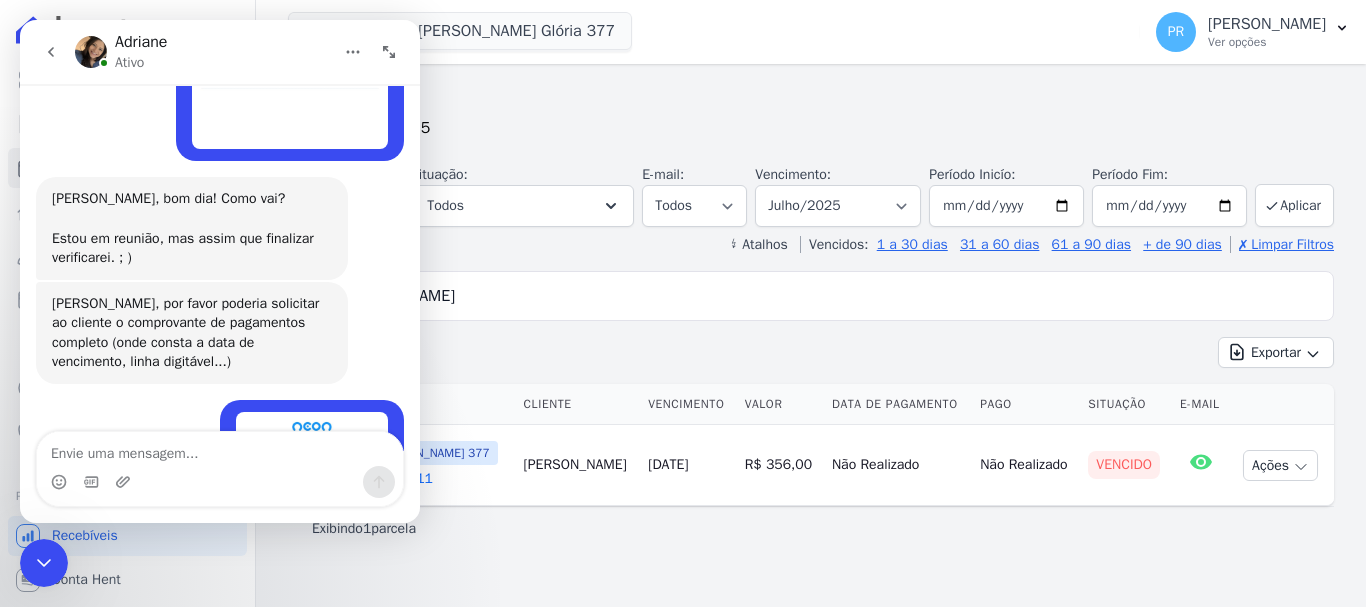 scroll, scrollTop: 997, scrollLeft: 0, axis: vertical 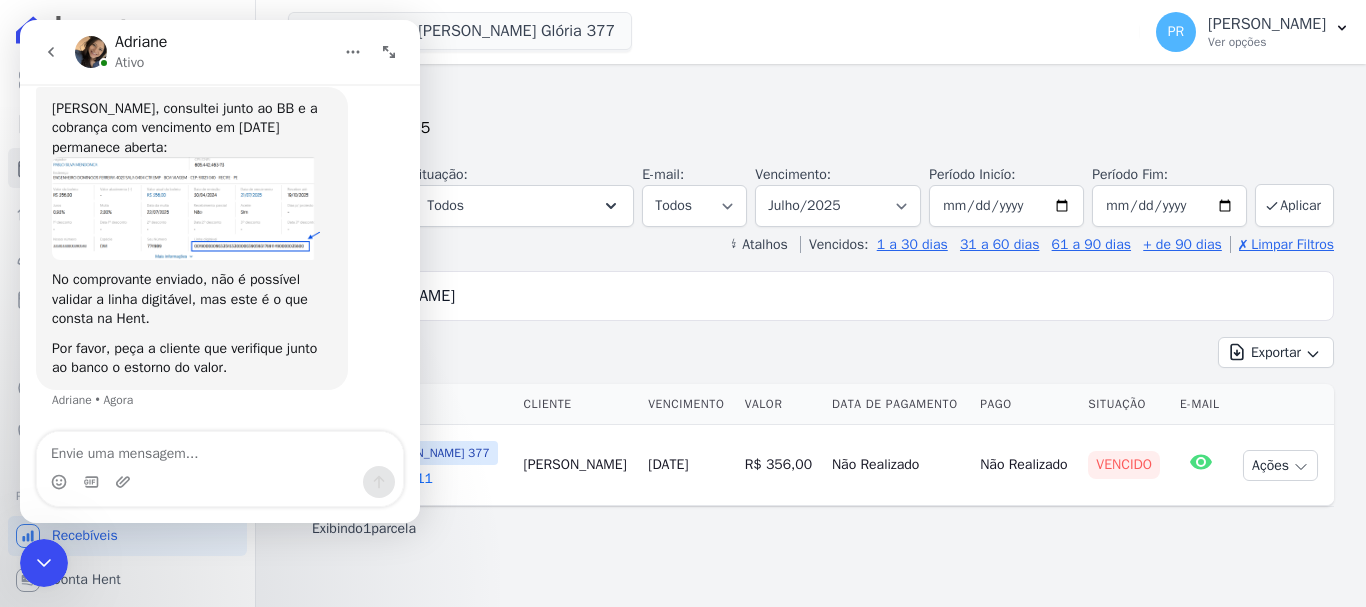 click at bounding box center (186, 208) 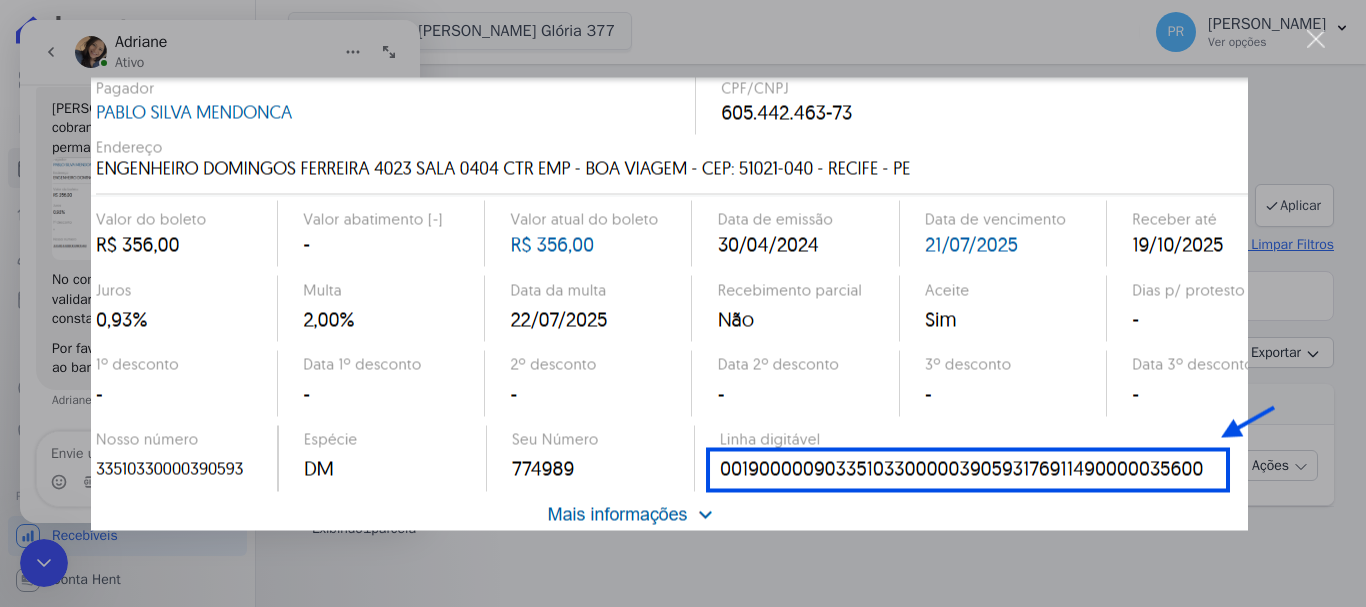 scroll, scrollTop: 0, scrollLeft: 0, axis: both 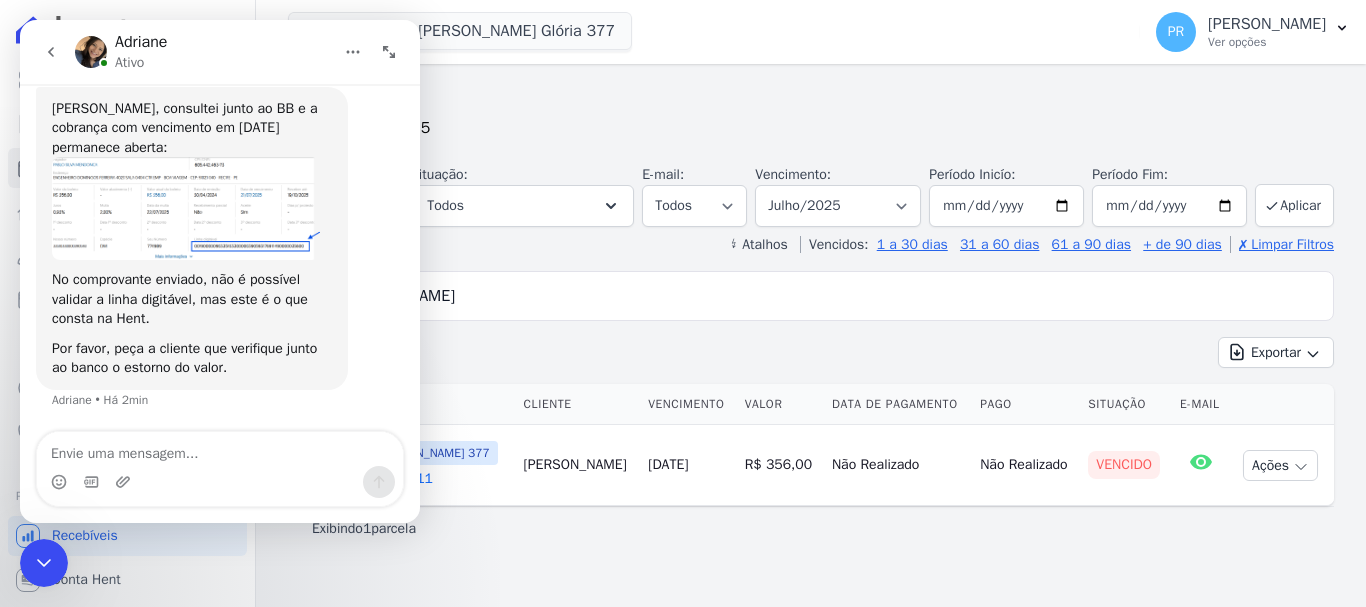 click at bounding box center [186, 208] 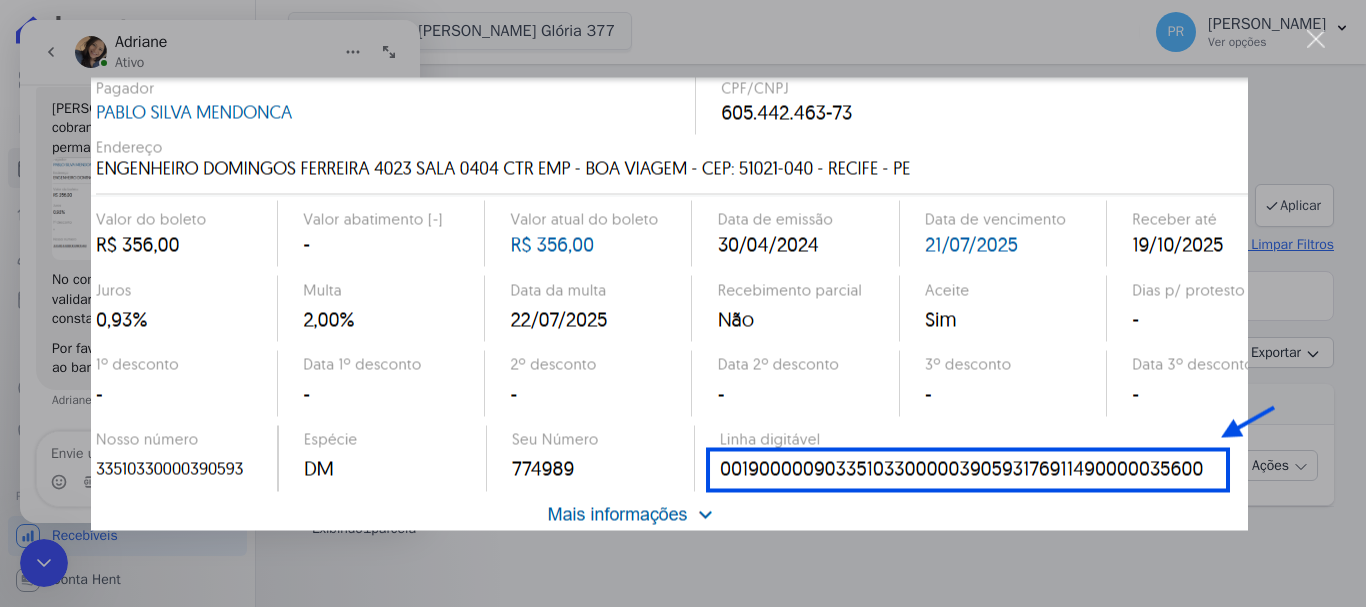 scroll, scrollTop: 0, scrollLeft: 0, axis: both 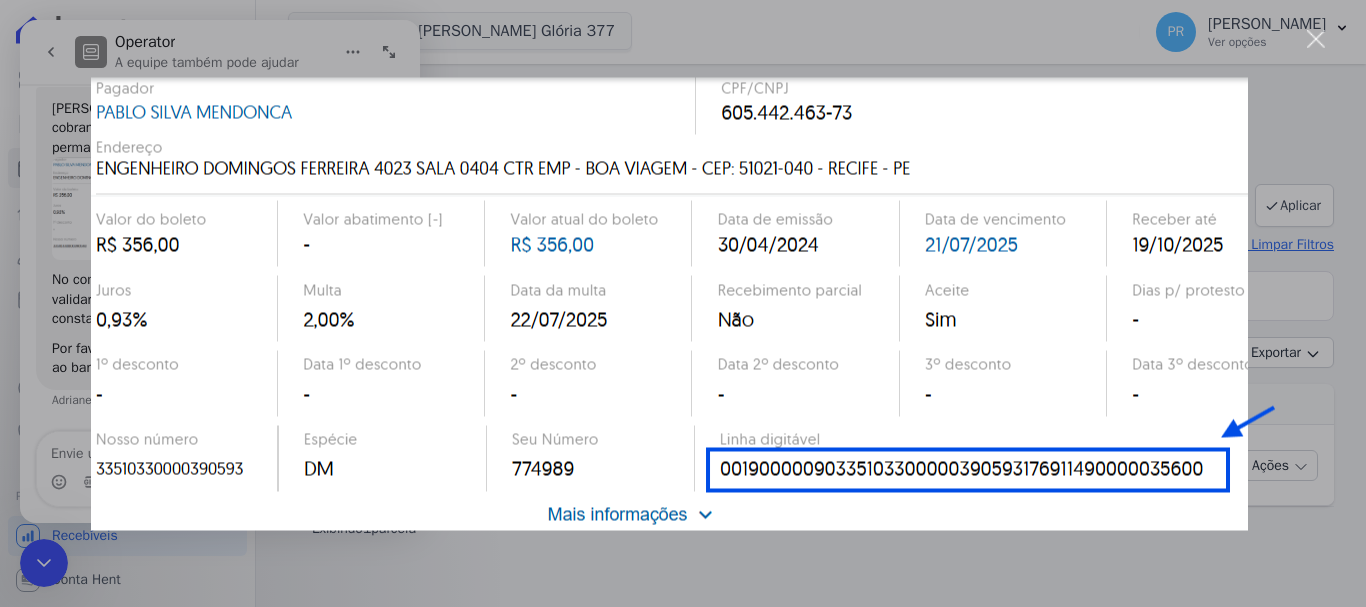 click at bounding box center [683, 303] 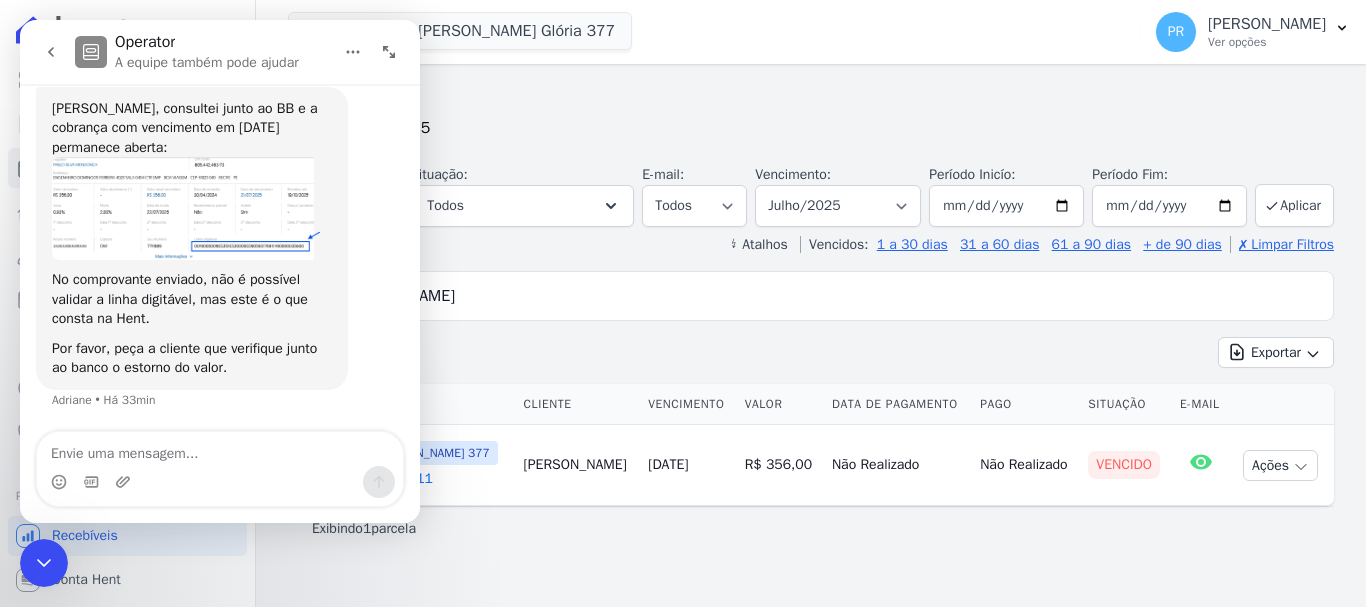 click 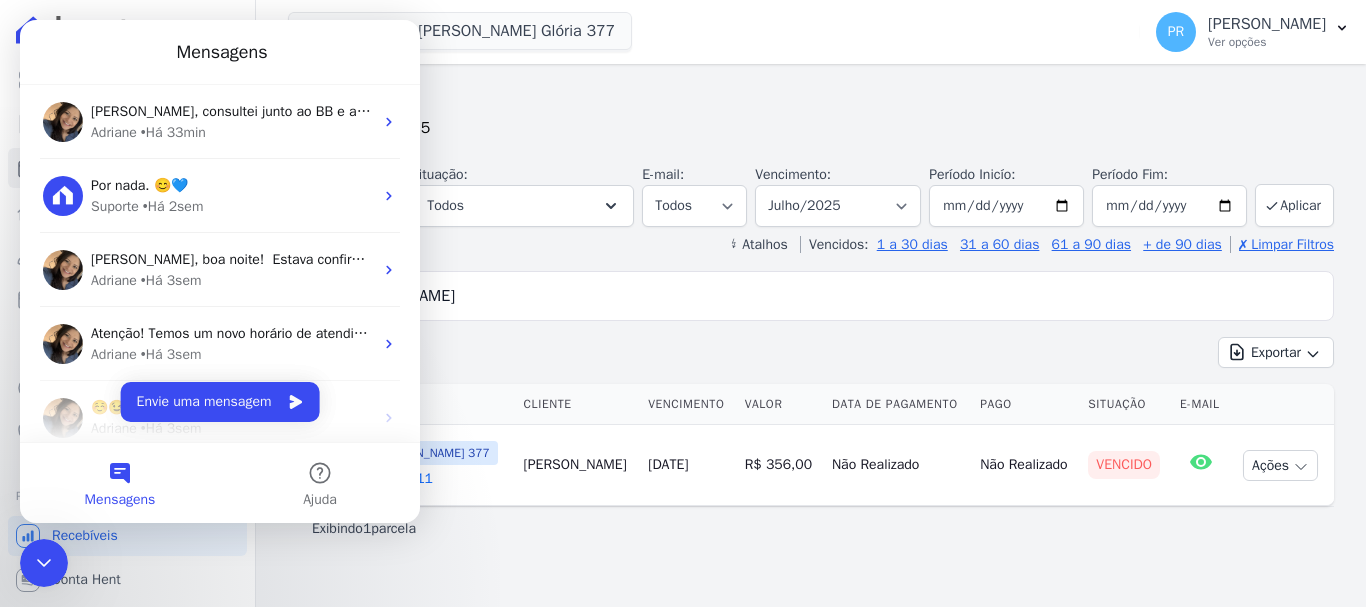 click 